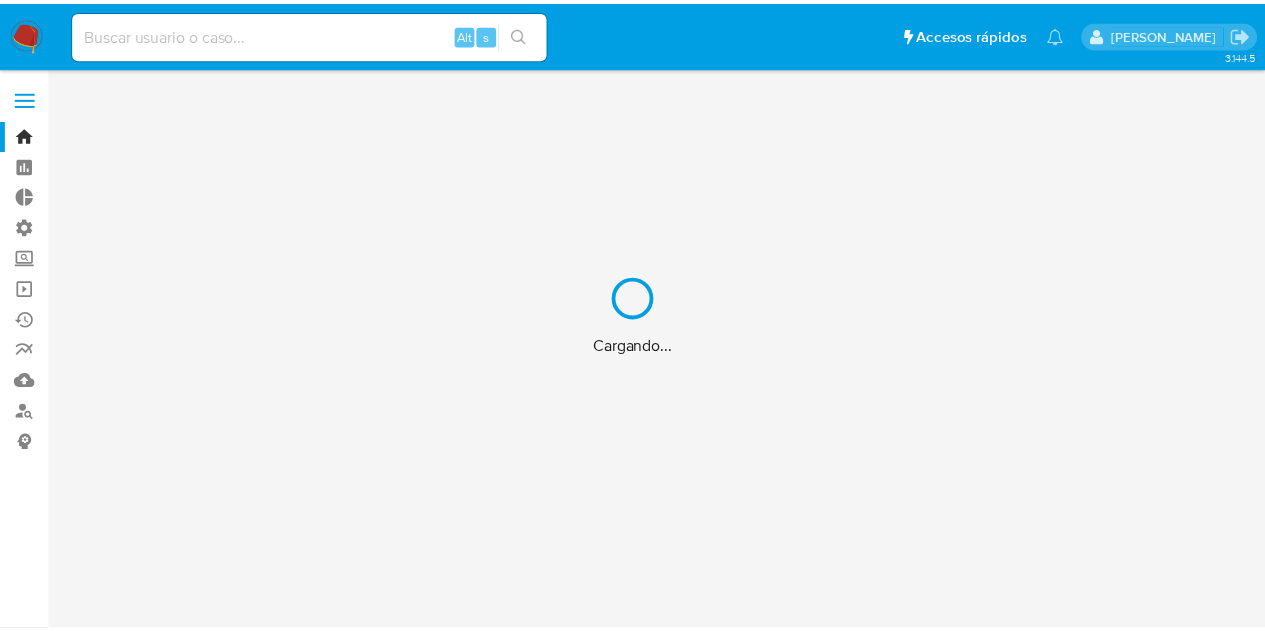 scroll, scrollTop: 0, scrollLeft: 0, axis: both 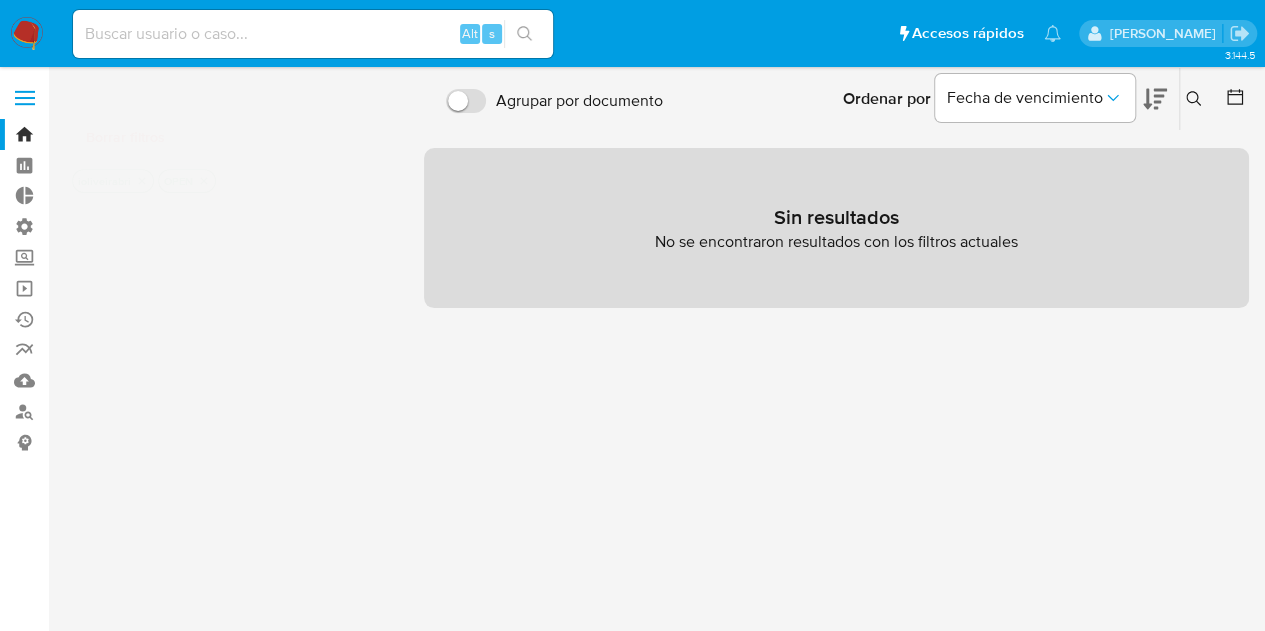 click at bounding box center [25, 98] 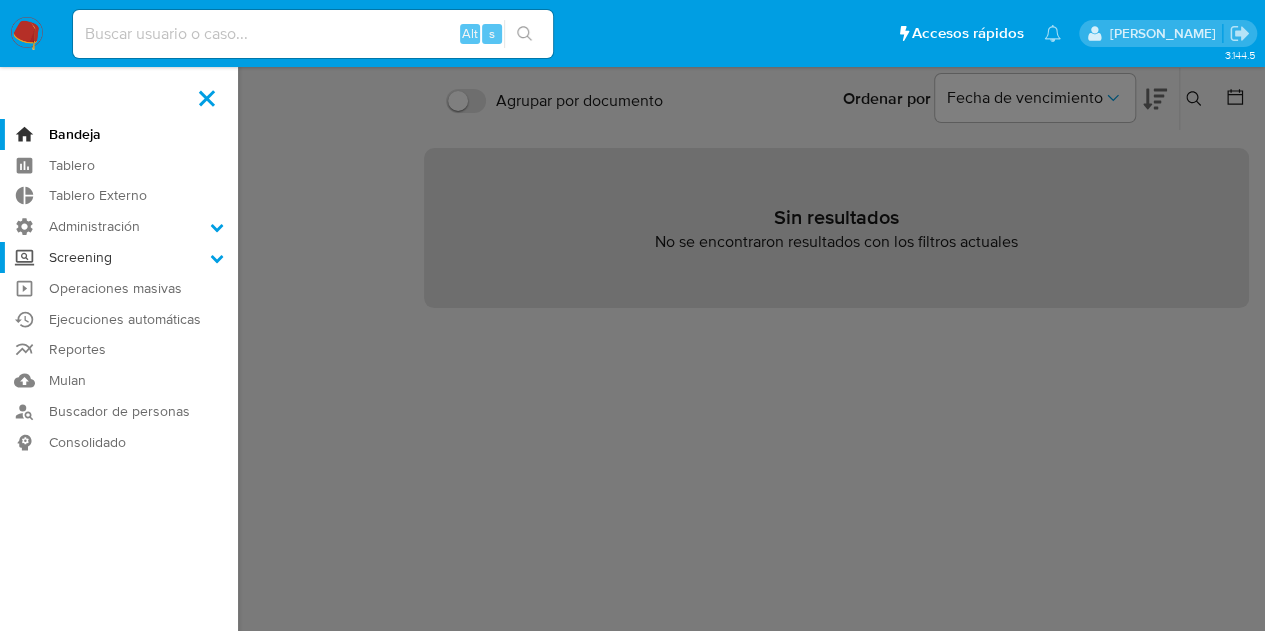 click on "Screening" at bounding box center (119, 257) 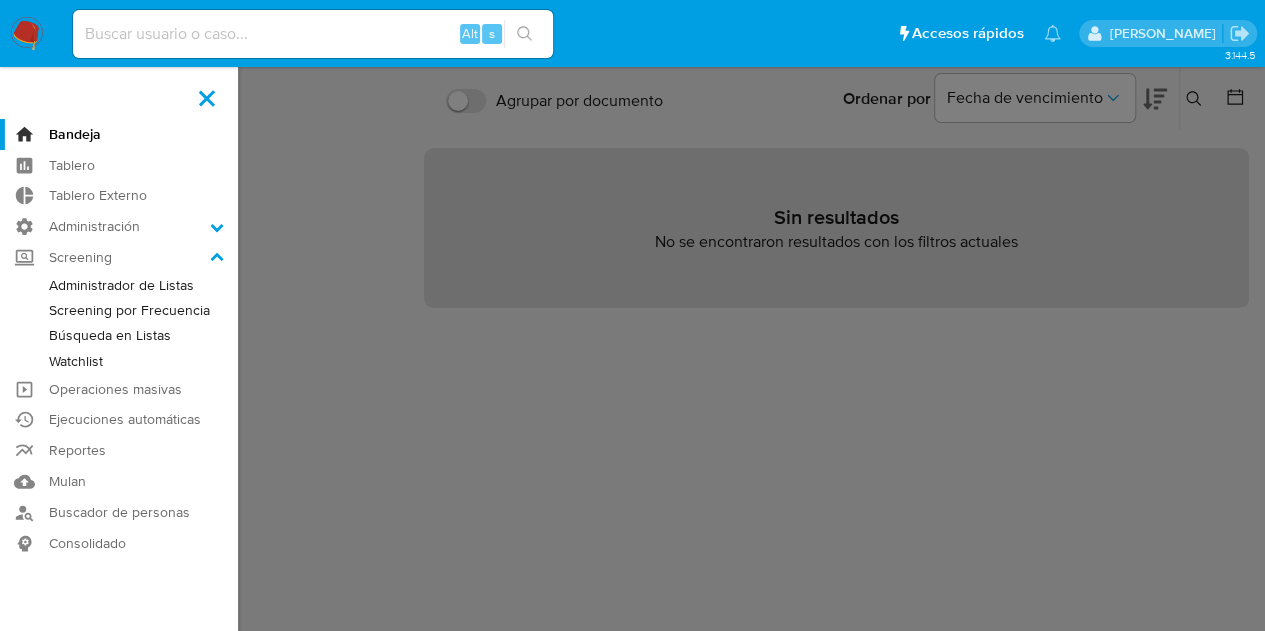 click on "Administrador de Listas" at bounding box center (119, 285) 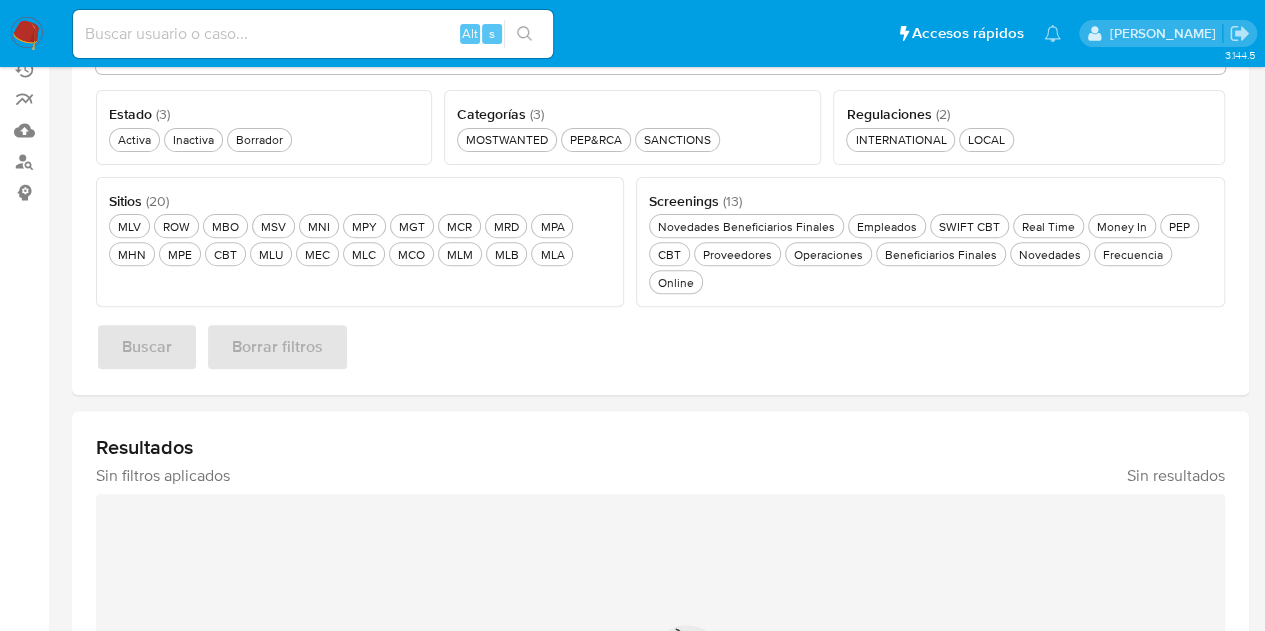 scroll, scrollTop: 100, scrollLeft: 0, axis: vertical 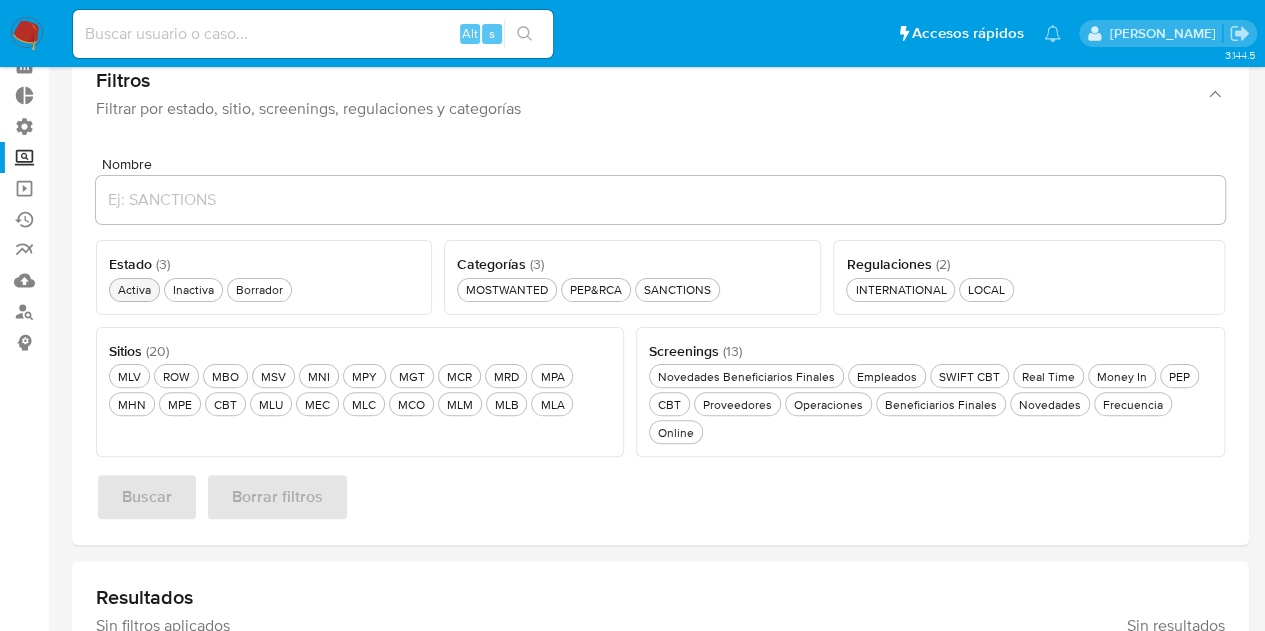 click on "Activa Activa" at bounding box center (134, 290) 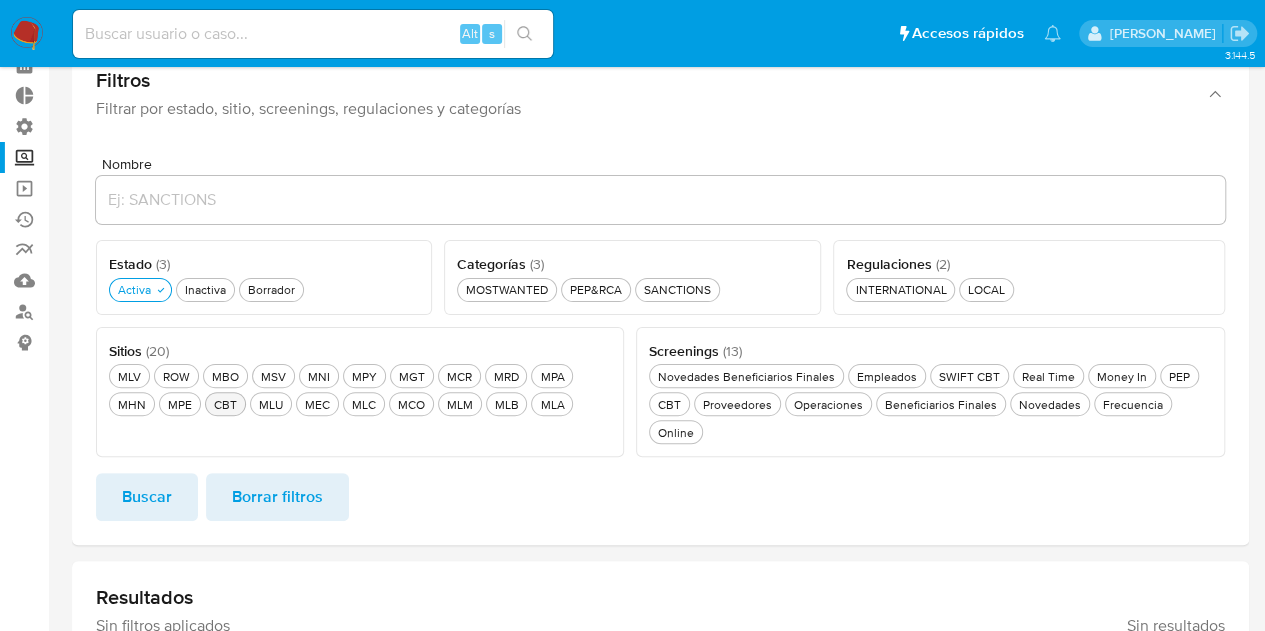 click on "CBT CBT" at bounding box center (225, 404) 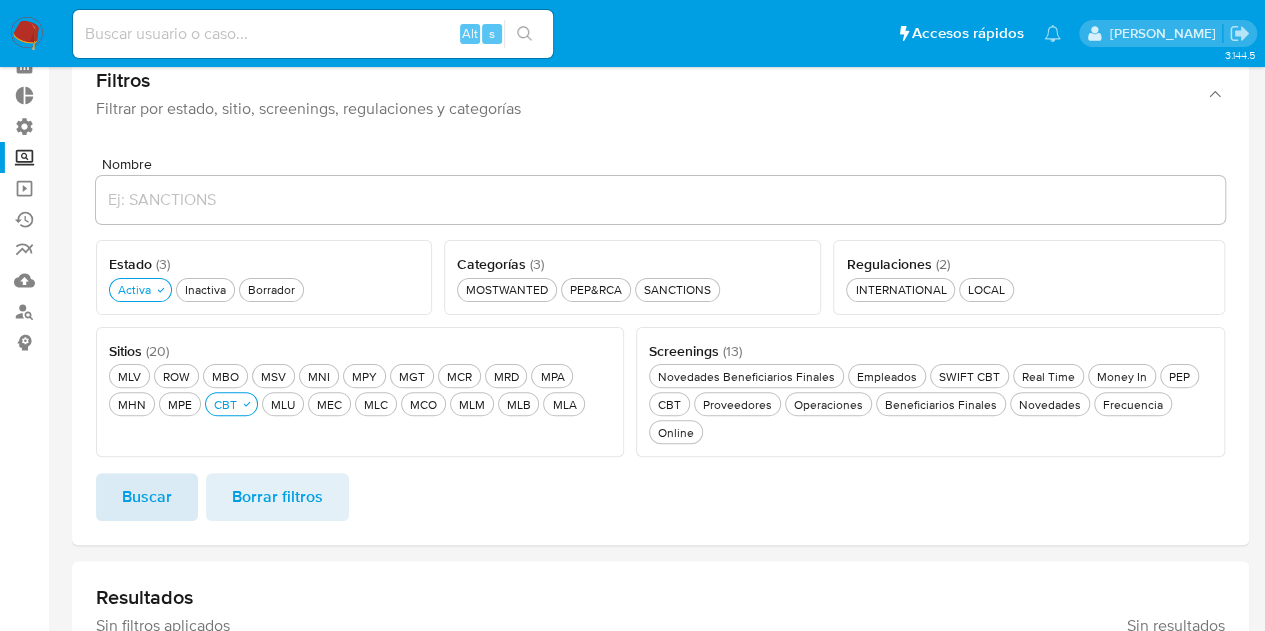 click on "Buscar" at bounding box center (147, 497) 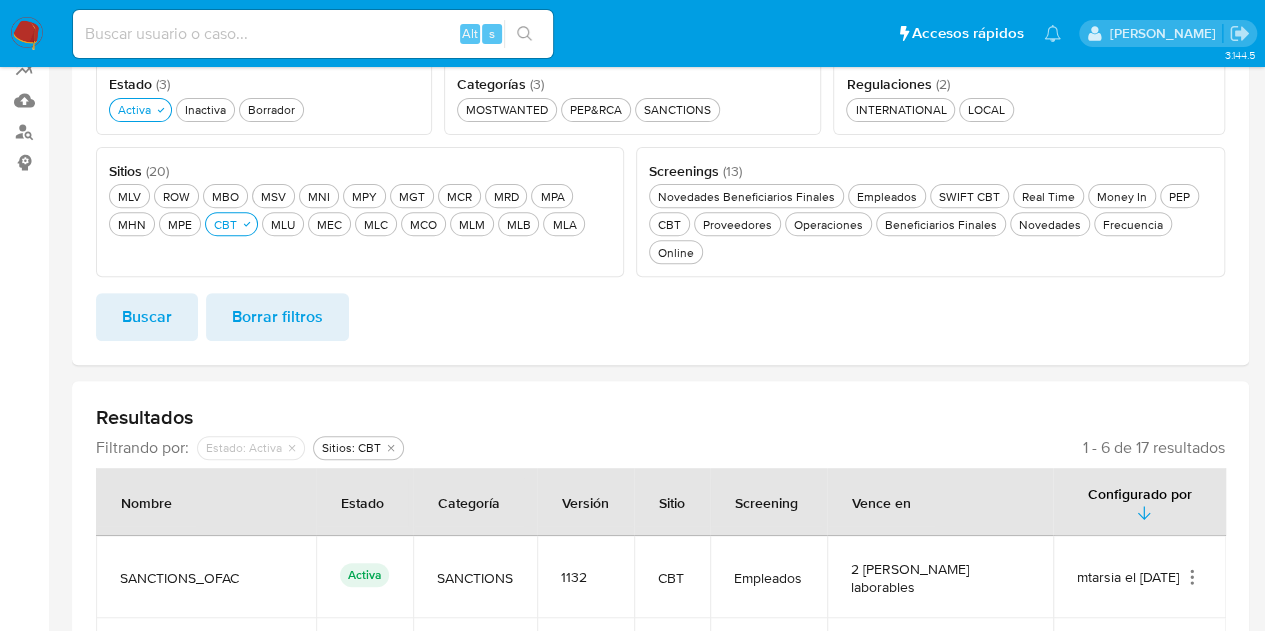 scroll, scrollTop: 234, scrollLeft: 0, axis: vertical 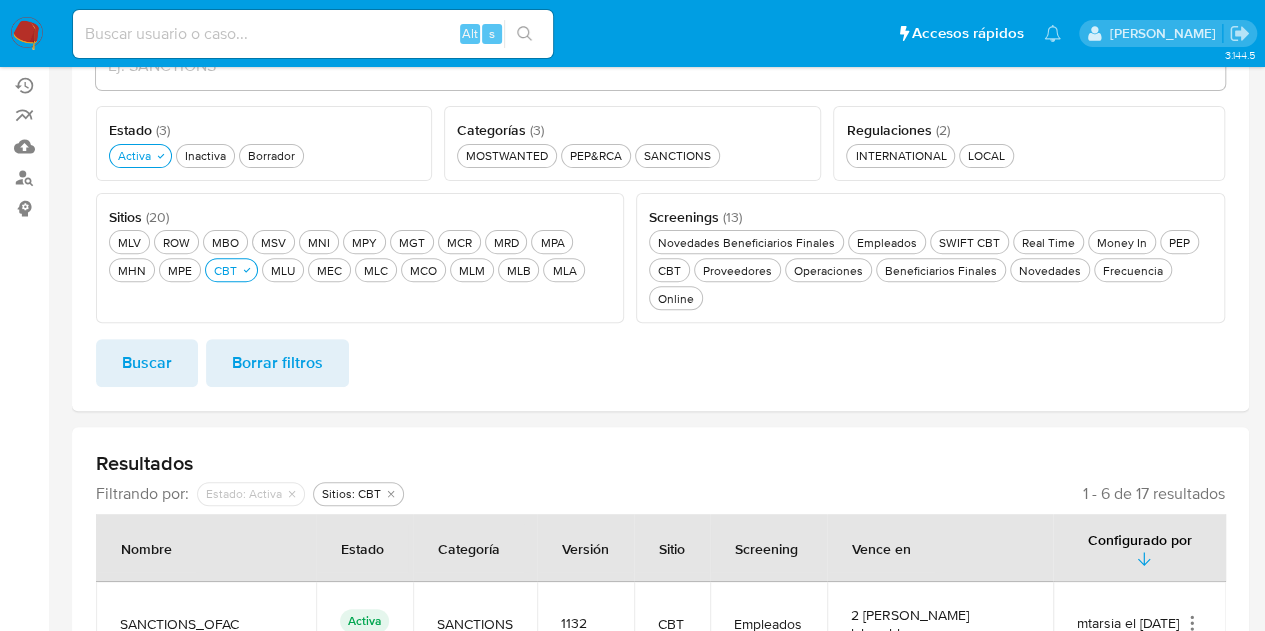click on "SANCTIONS SANCTIONS" at bounding box center (677, 156) 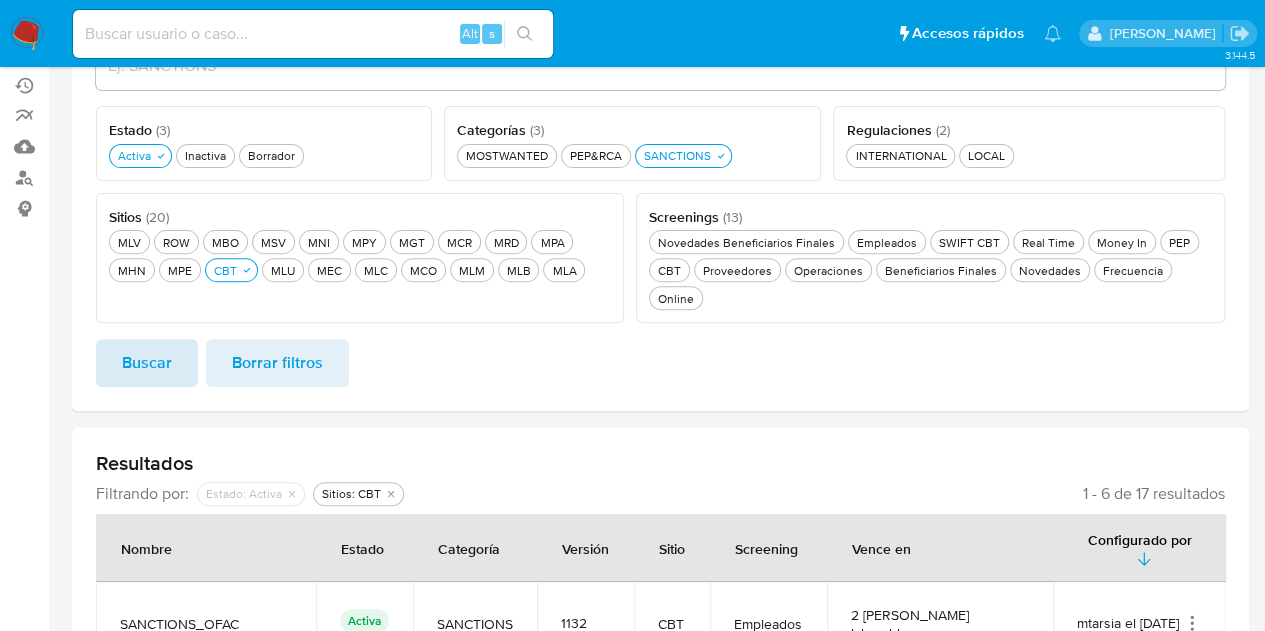 click on "Buscar" at bounding box center [147, 363] 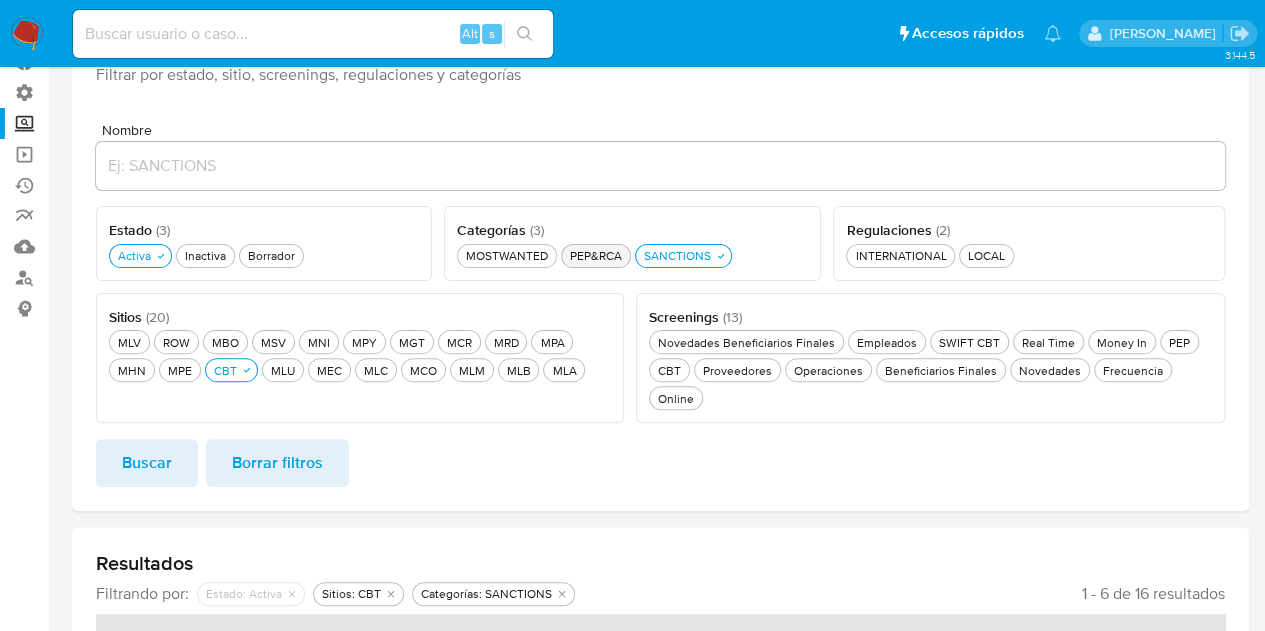 click on "PEP&RCA PEP&RCA" at bounding box center (596, 255) 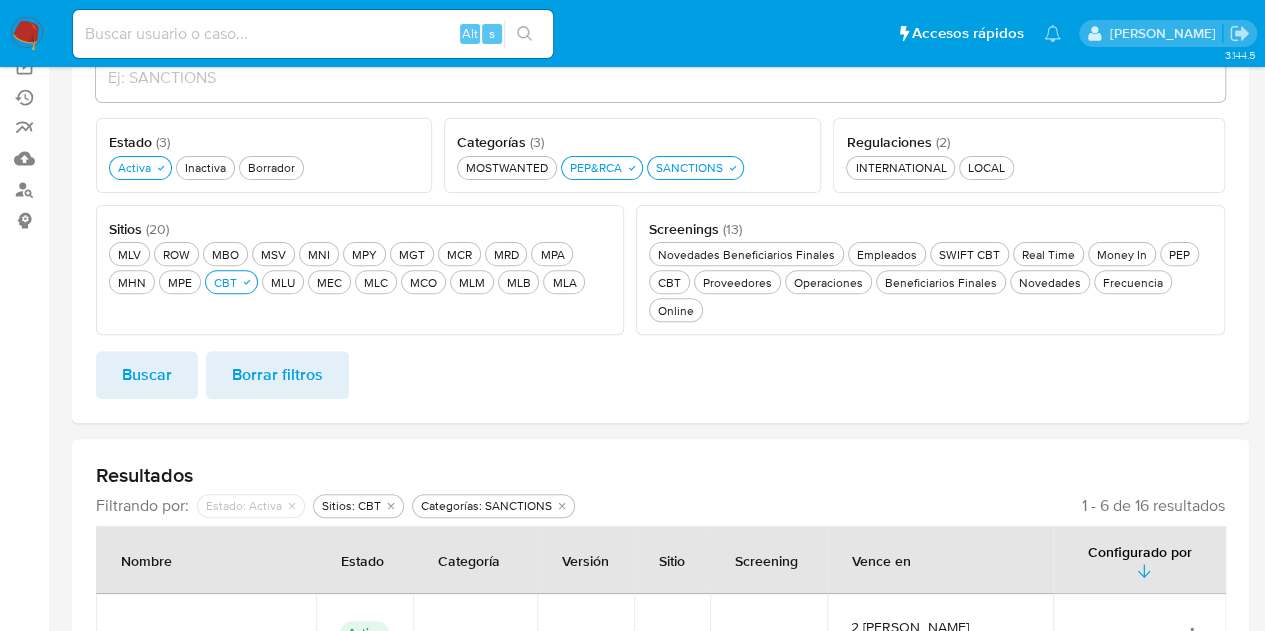 scroll, scrollTop: 134, scrollLeft: 0, axis: vertical 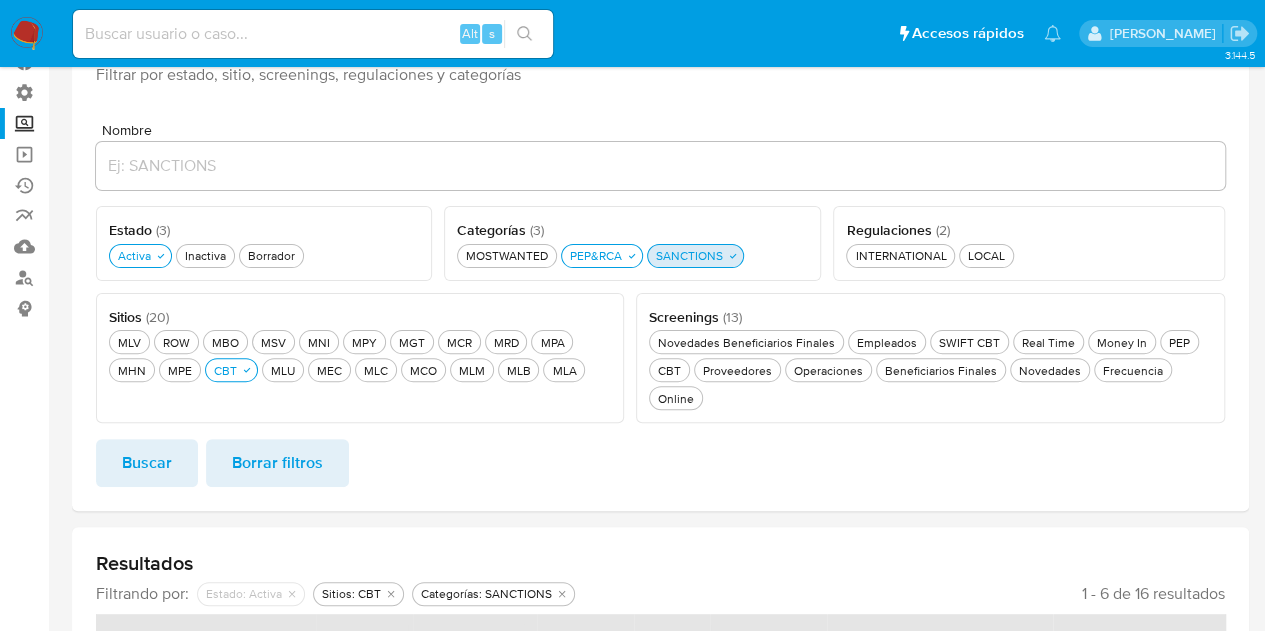 click on "SANCTIONS SANCTIONS" at bounding box center (689, 255) 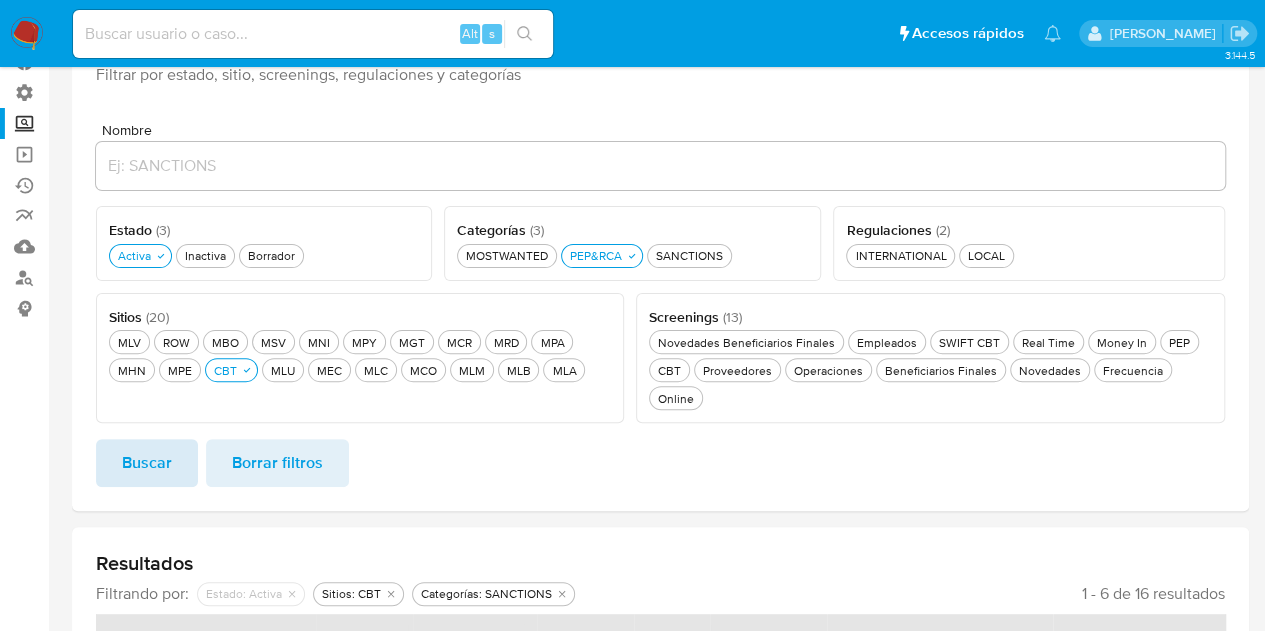 click on "Buscar" at bounding box center (147, 463) 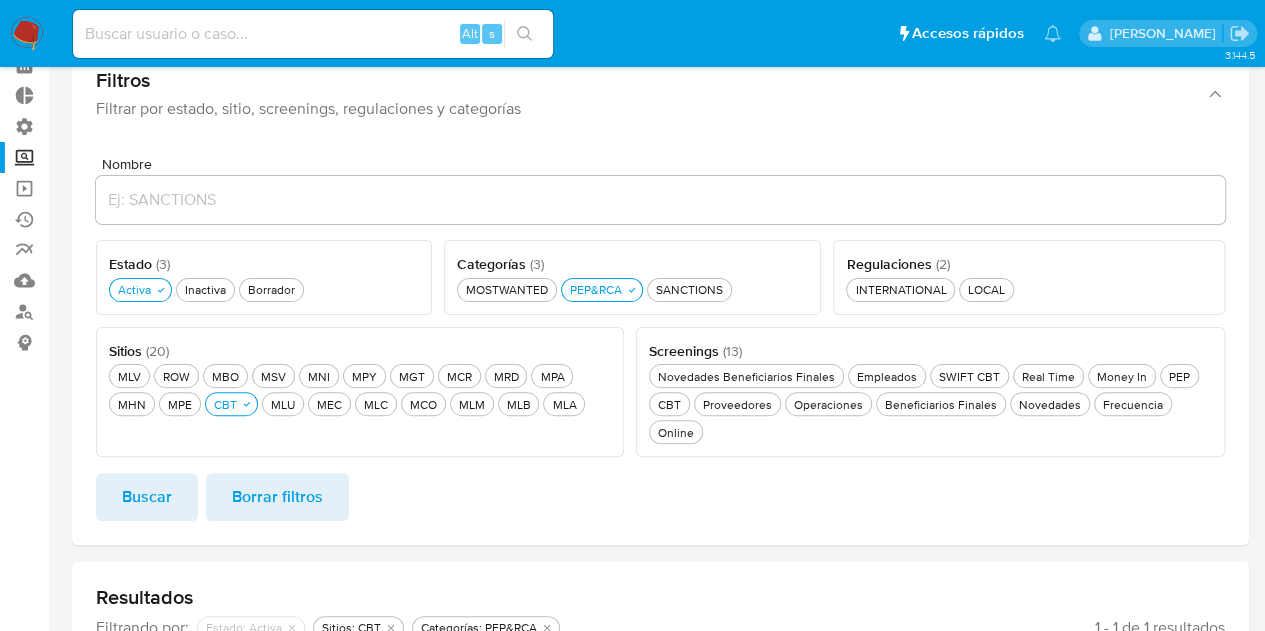 scroll, scrollTop: 0, scrollLeft: 0, axis: both 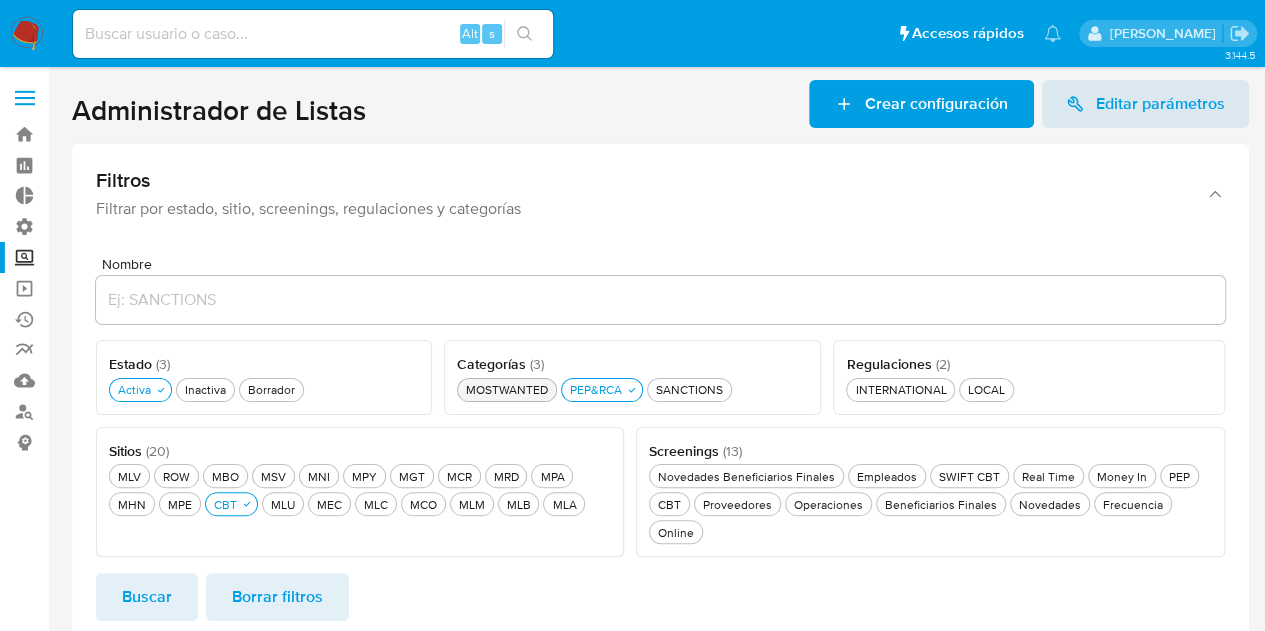 click on "MOSTWANTED MOSTWANTED" at bounding box center (507, 389) 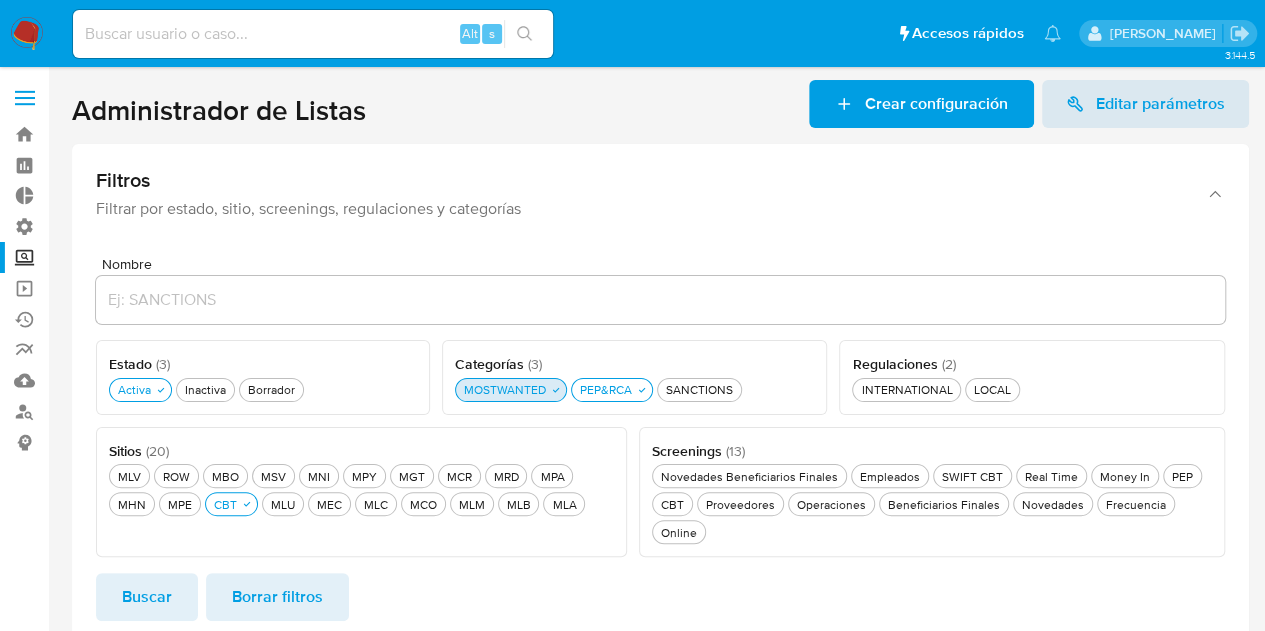drag, startPoint x: 587, startPoint y: 390, endPoint x: 547, endPoint y: 395, distance: 40.311287 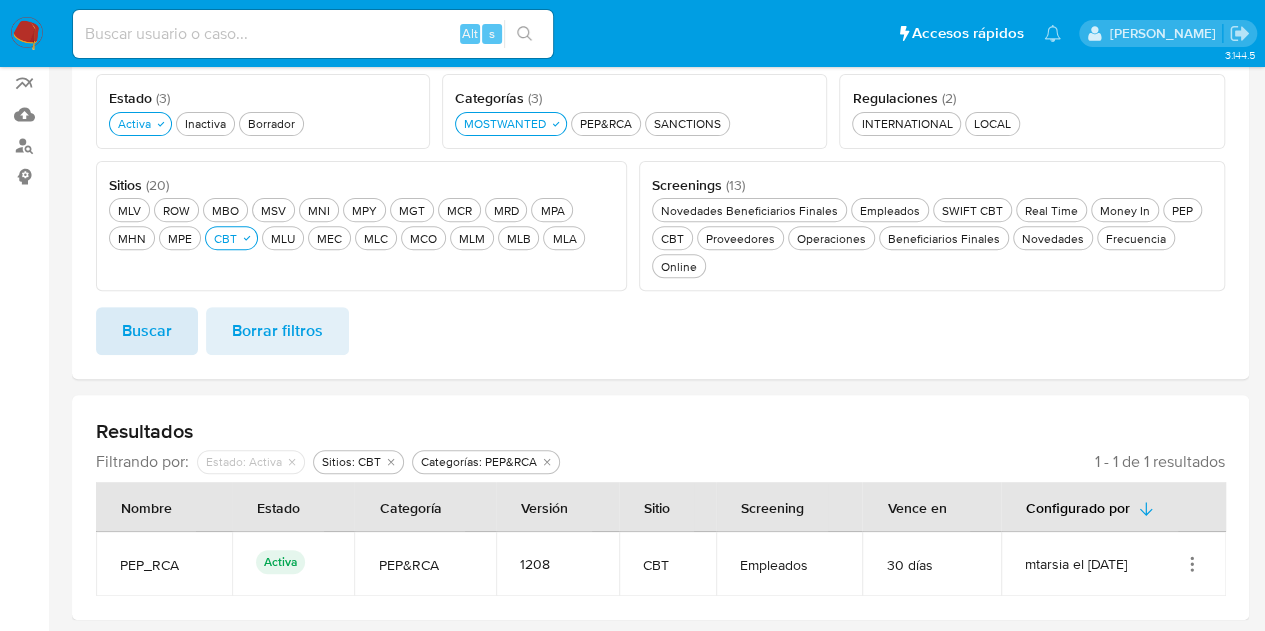 click on "Buscar" at bounding box center [147, 331] 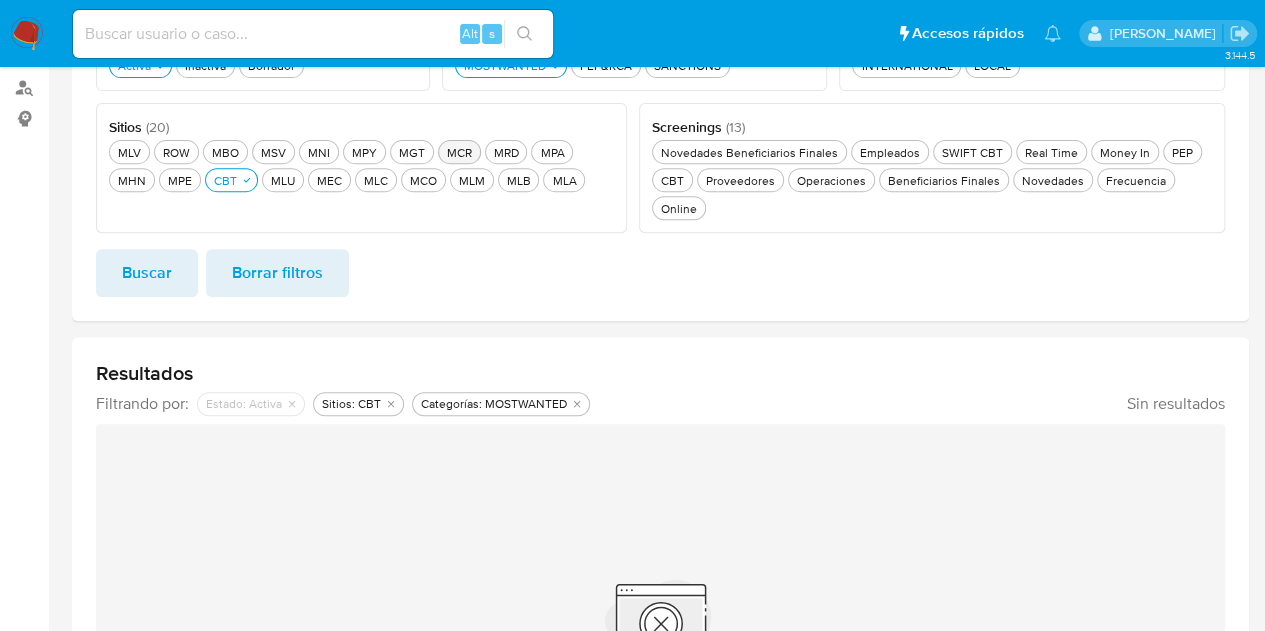 scroll, scrollTop: 186, scrollLeft: 0, axis: vertical 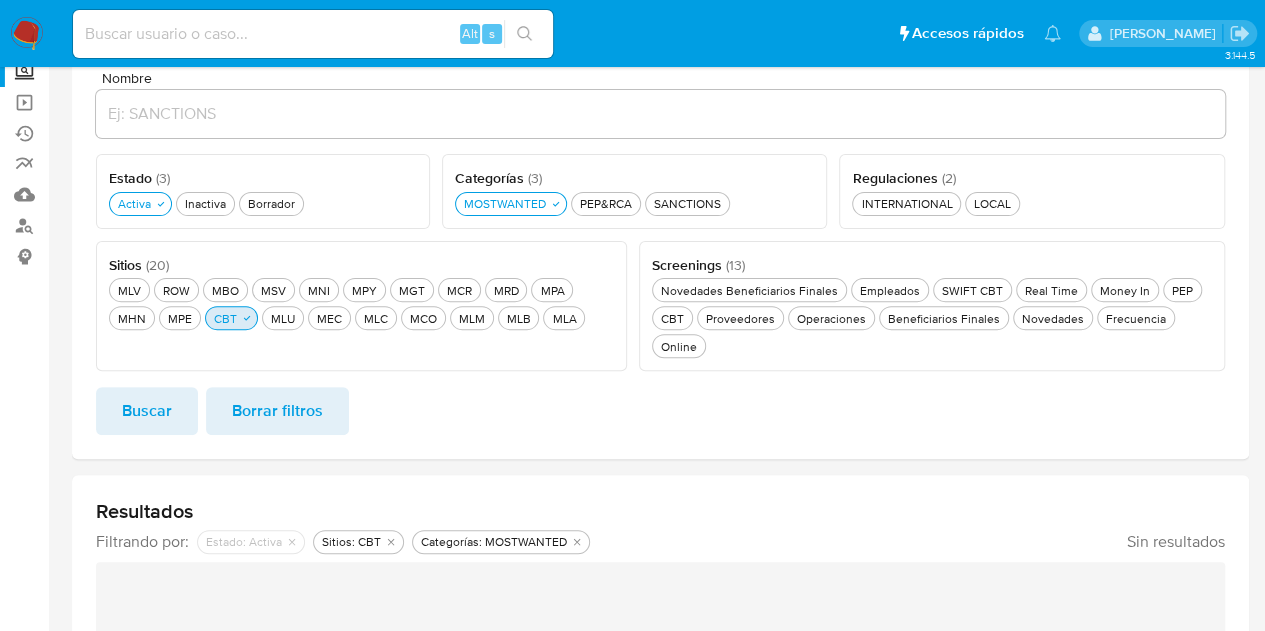 click 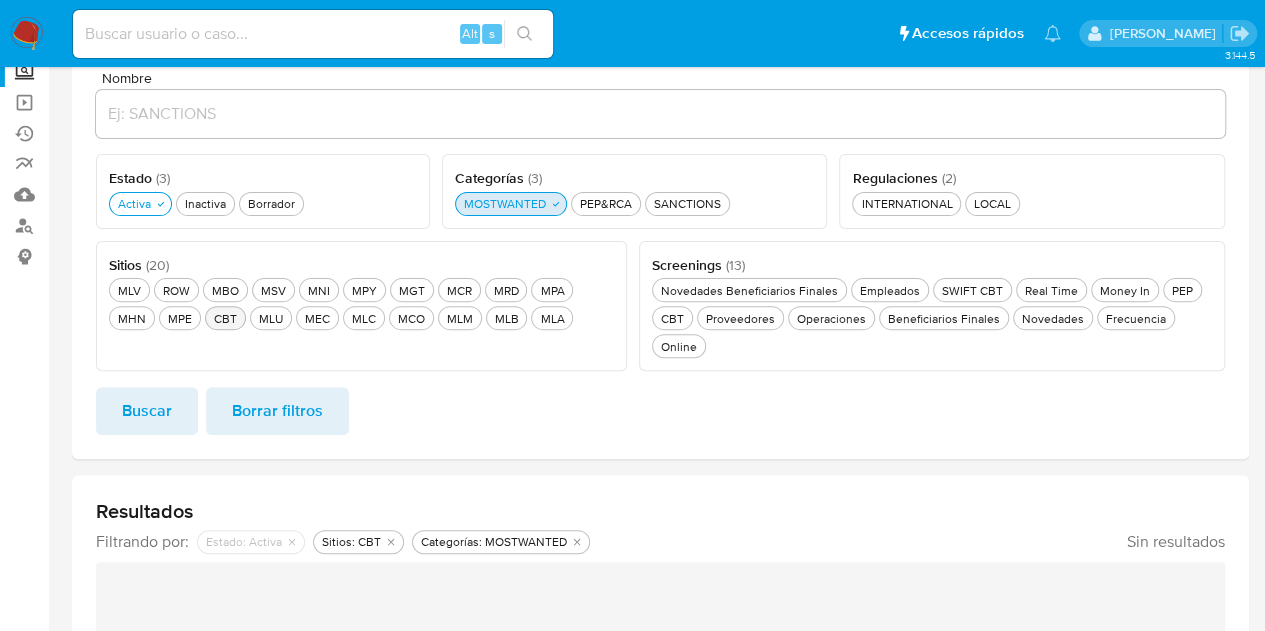 click on "MOSTWANTED MOSTWANTED" at bounding box center (505, 203) 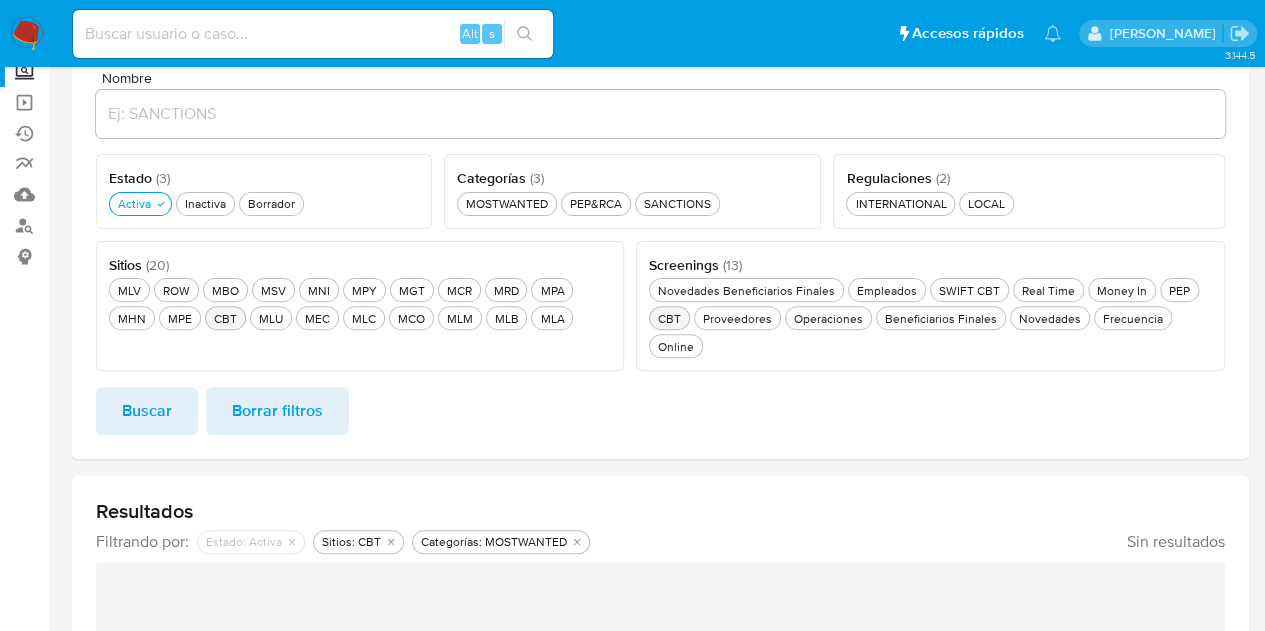click on "CBT CBT" at bounding box center (669, 318) 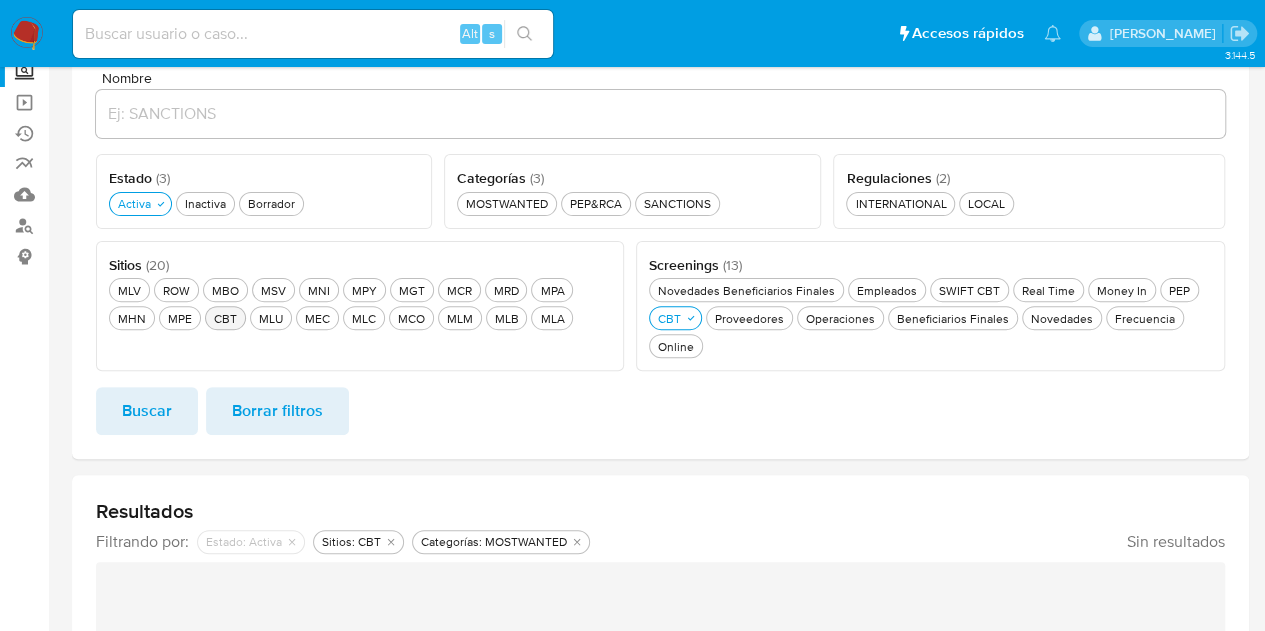 click on "CBT CBT" at bounding box center (225, 318) 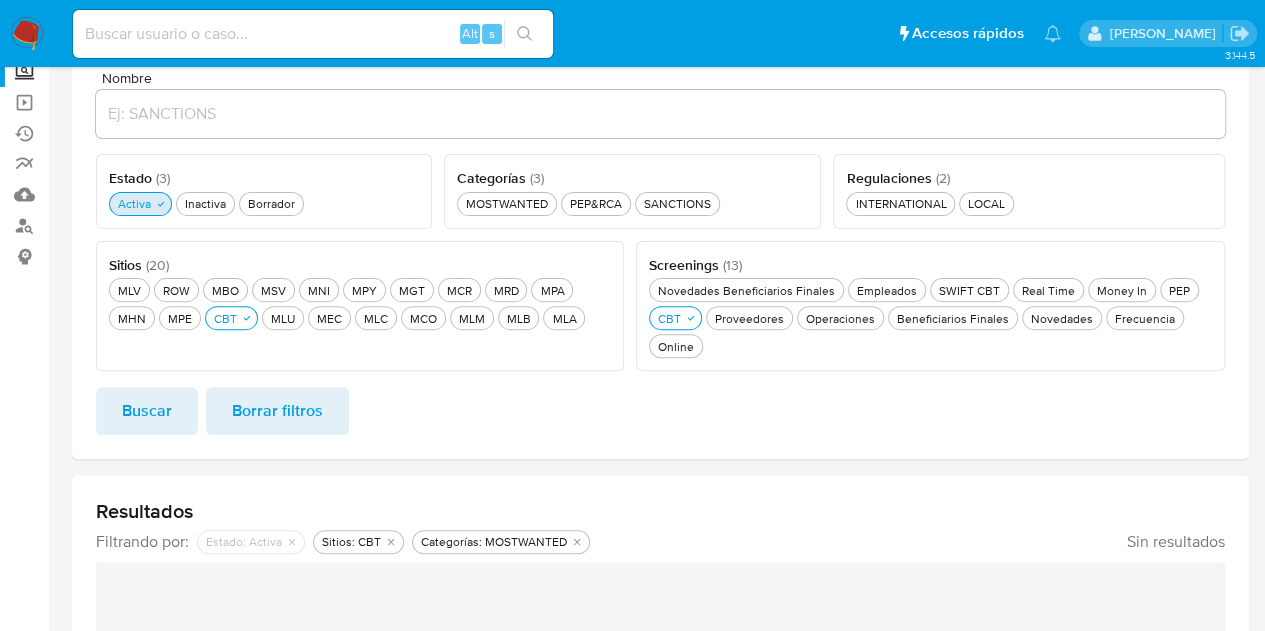 click on "Activa Activa" at bounding box center [134, 203] 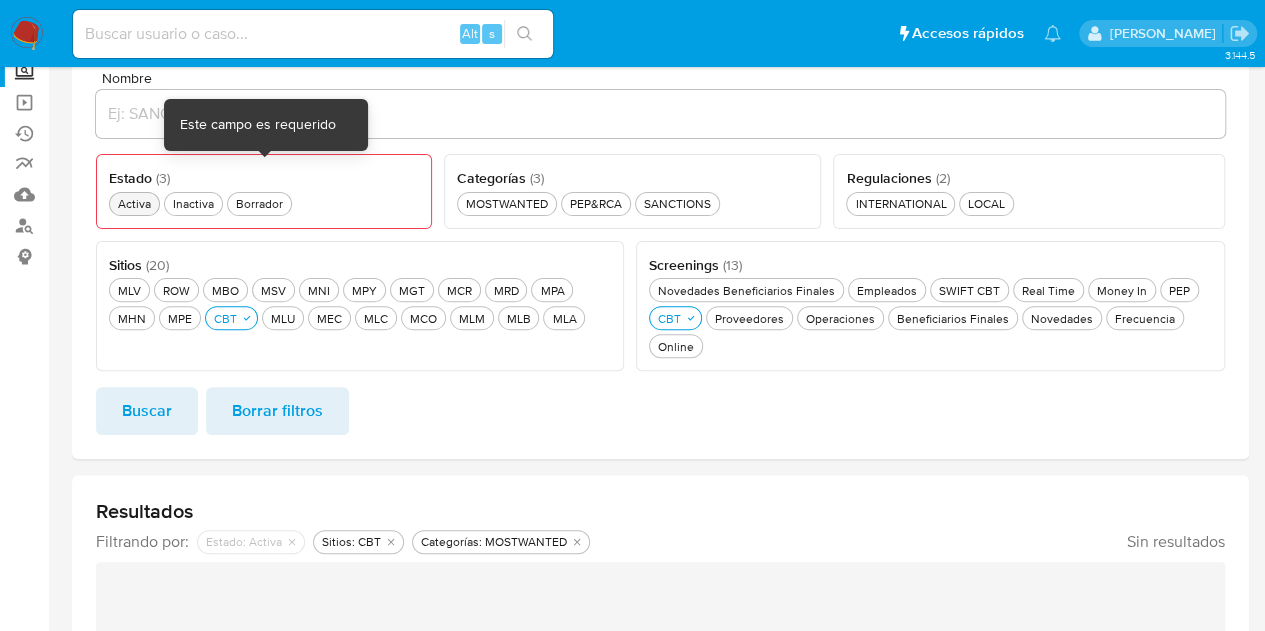 click on "Activa Activa" at bounding box center (134, 203) 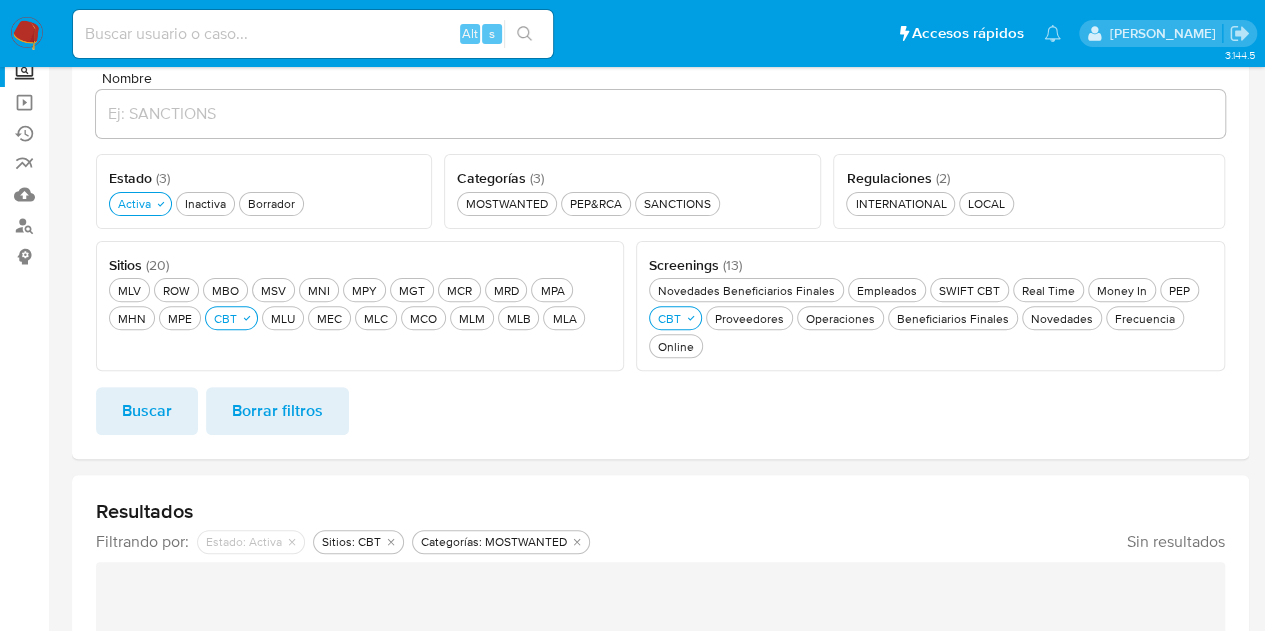 click on "Buscar" at bounding box center (147, 411) 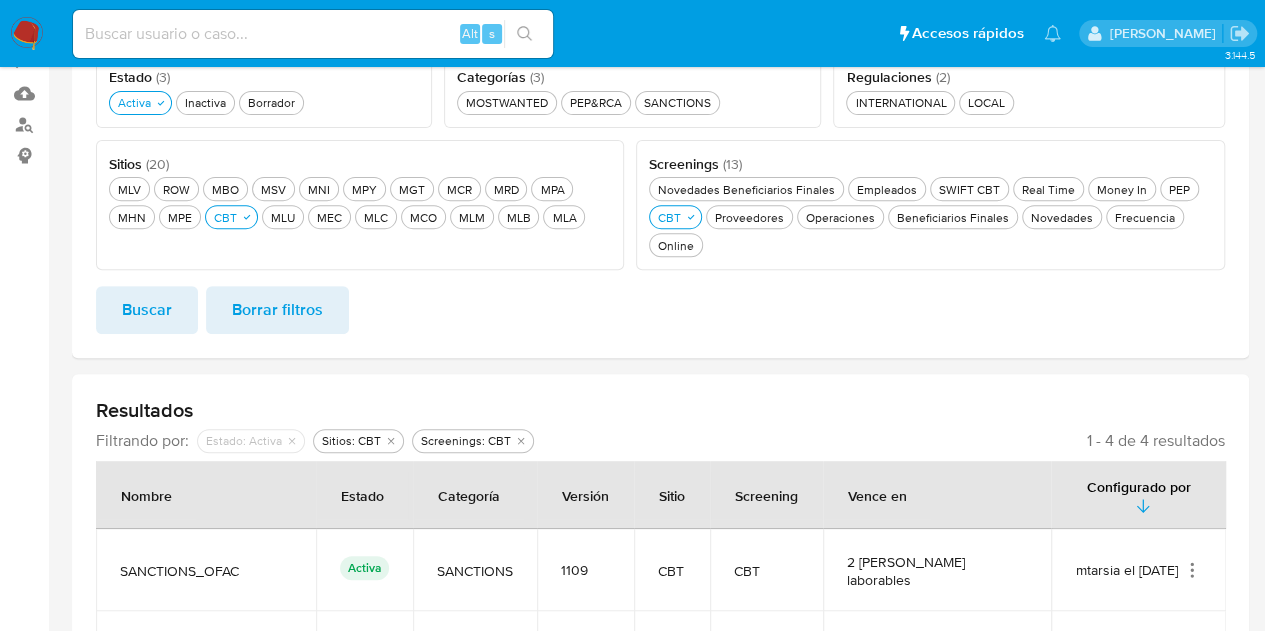 scroll, scrollTop: 58, scrollLeft: 0, axis: vertical 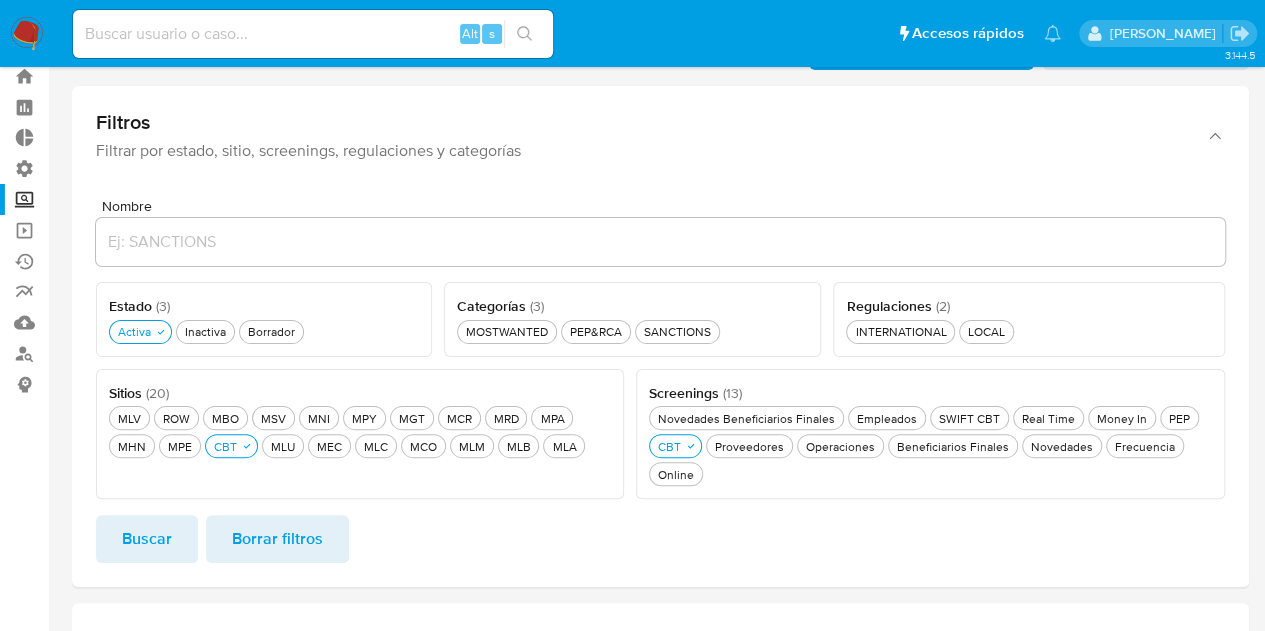 click on "MOSTWANTED MOSTWANTED PEP&RCA PEP&RCA SANCTIONS SANCTIONS" at bounding box center [632, 330] 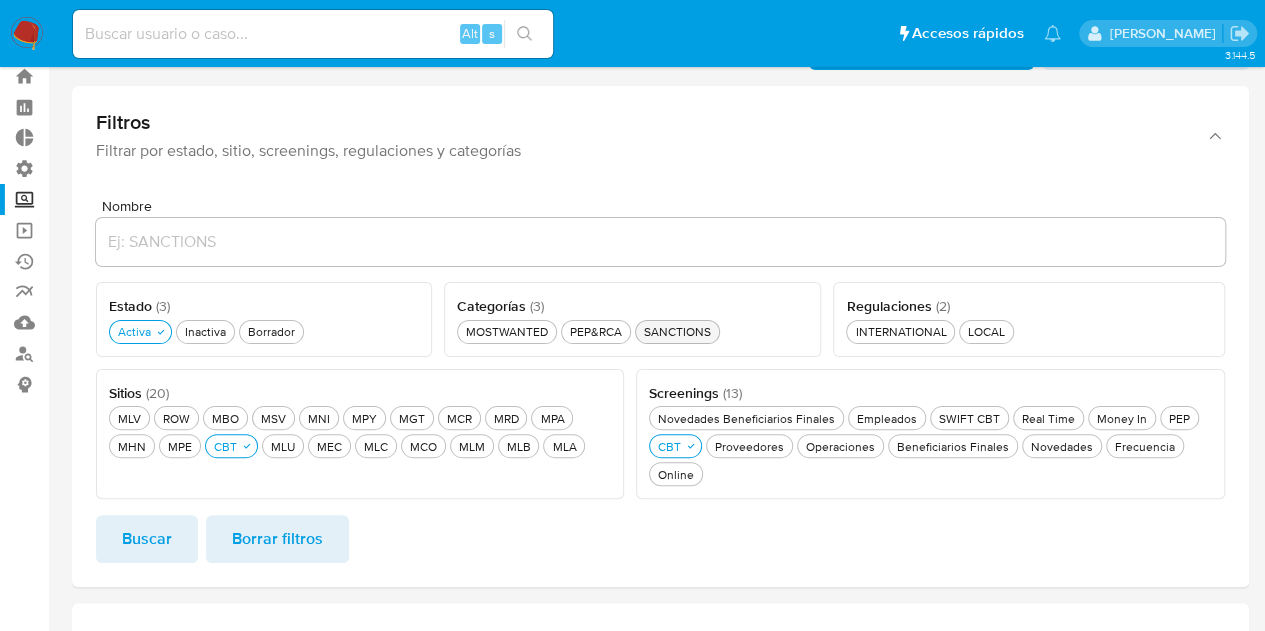 click on "SANCTIONS SANCTIONS" at bounding box center (677, 331) 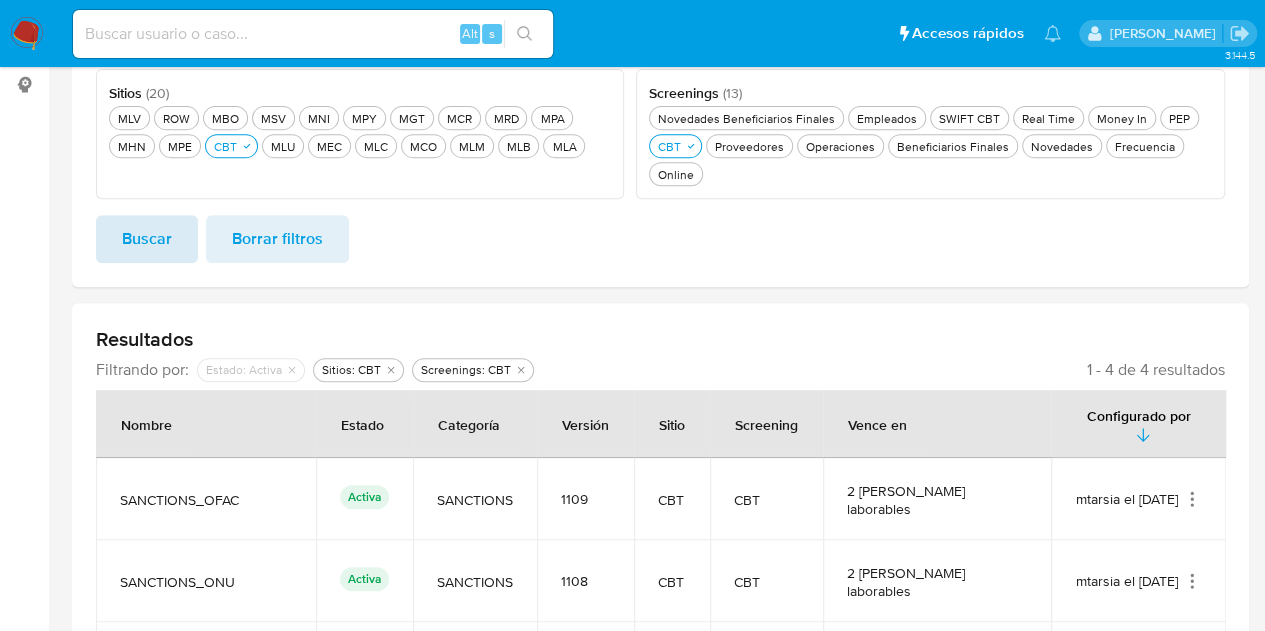 click on "Buscar" at bounding box center (147, 239) 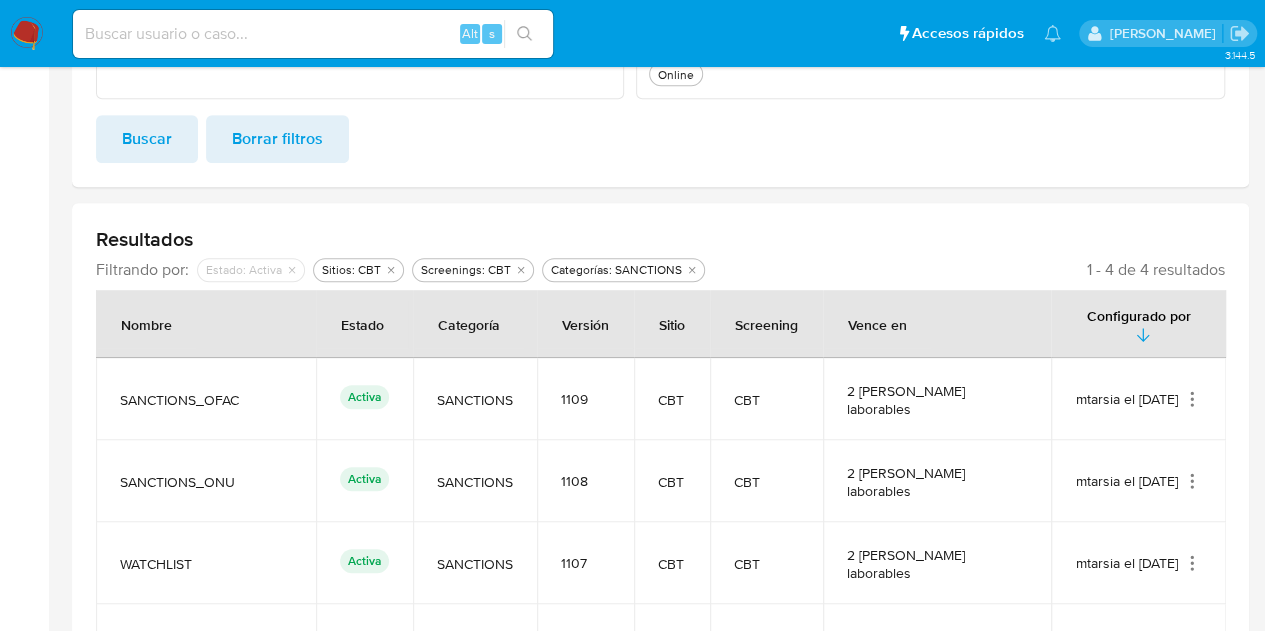 scroll, scrollTop: 58, scrollLeft: 0, axis: vertical 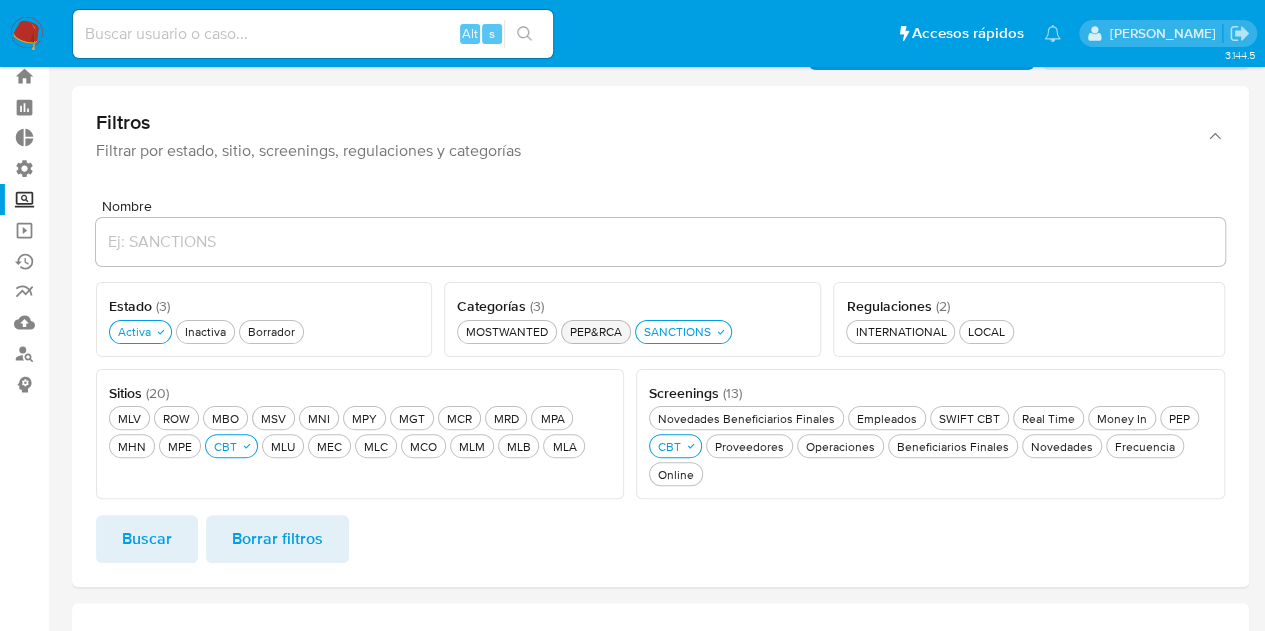 click on "PEP&RCA PEP&RCA" at bounding box center [596, 331] 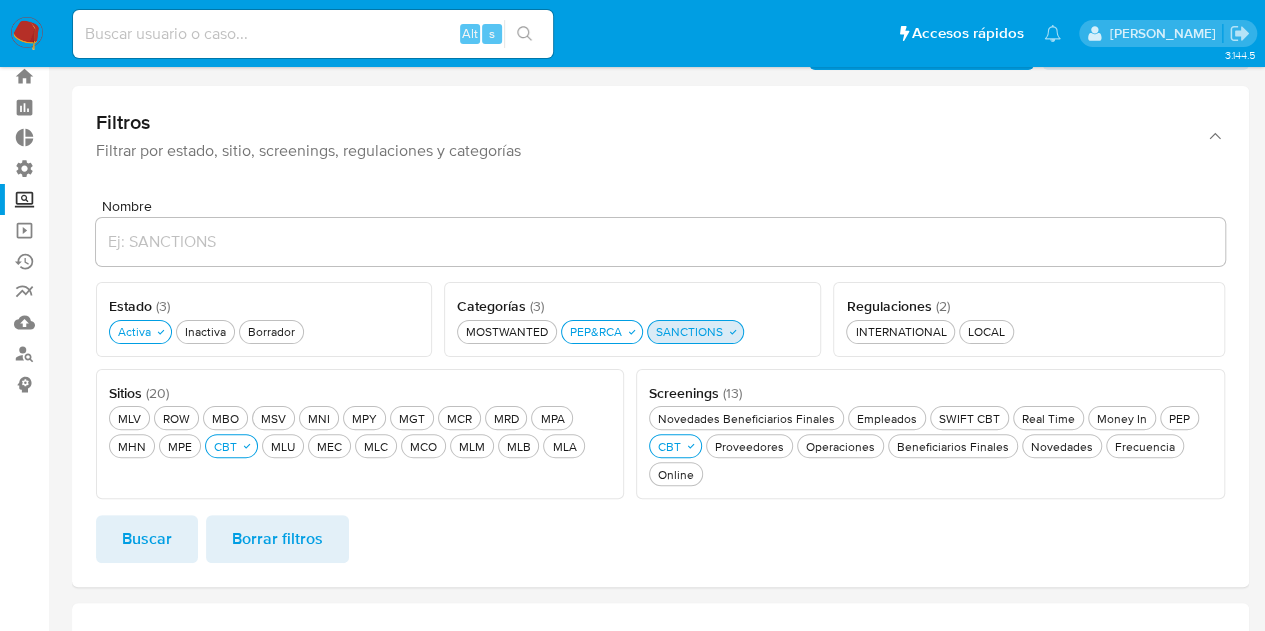 click on "SANCTIONS SANCTIONS" at bounding box center (689, 331) 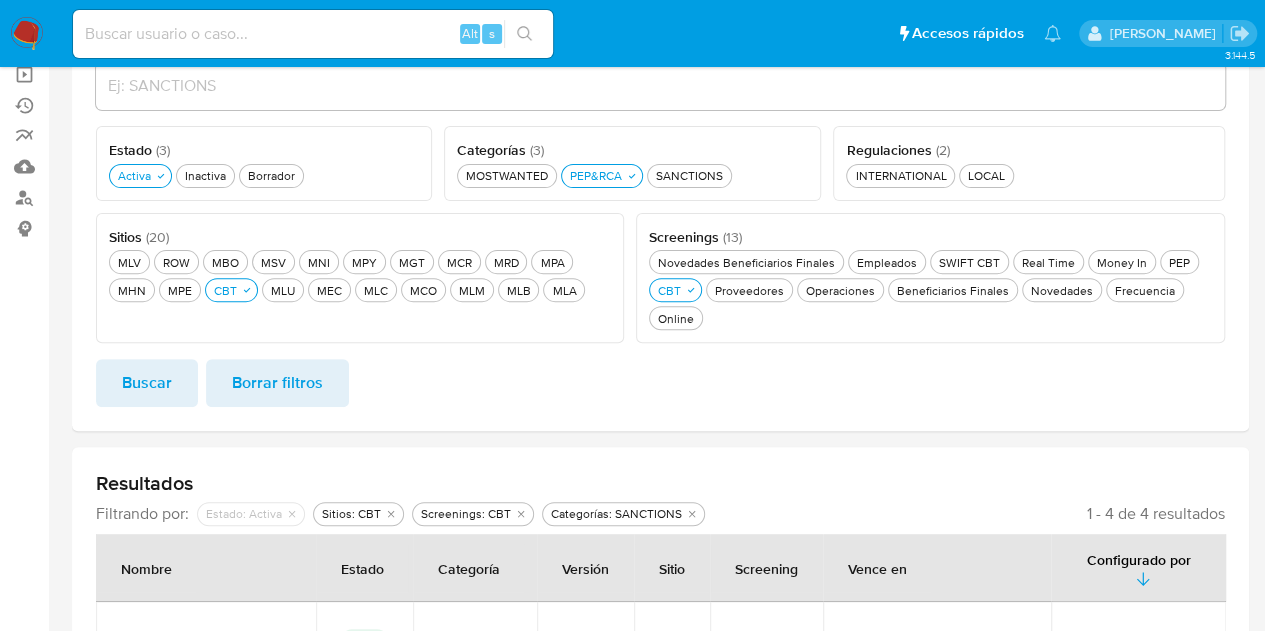 scroll, scrollTop: 358, scrollLeft: 0, axis: vertical 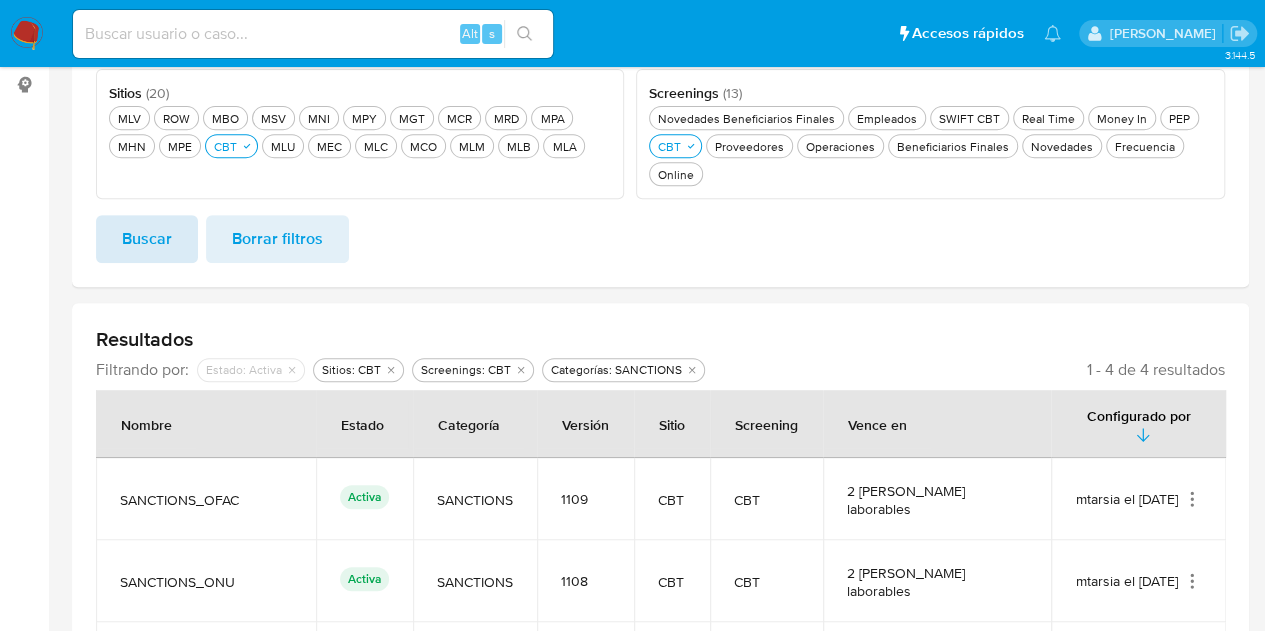 click on "Buscar" at bounding box center (147, 239) 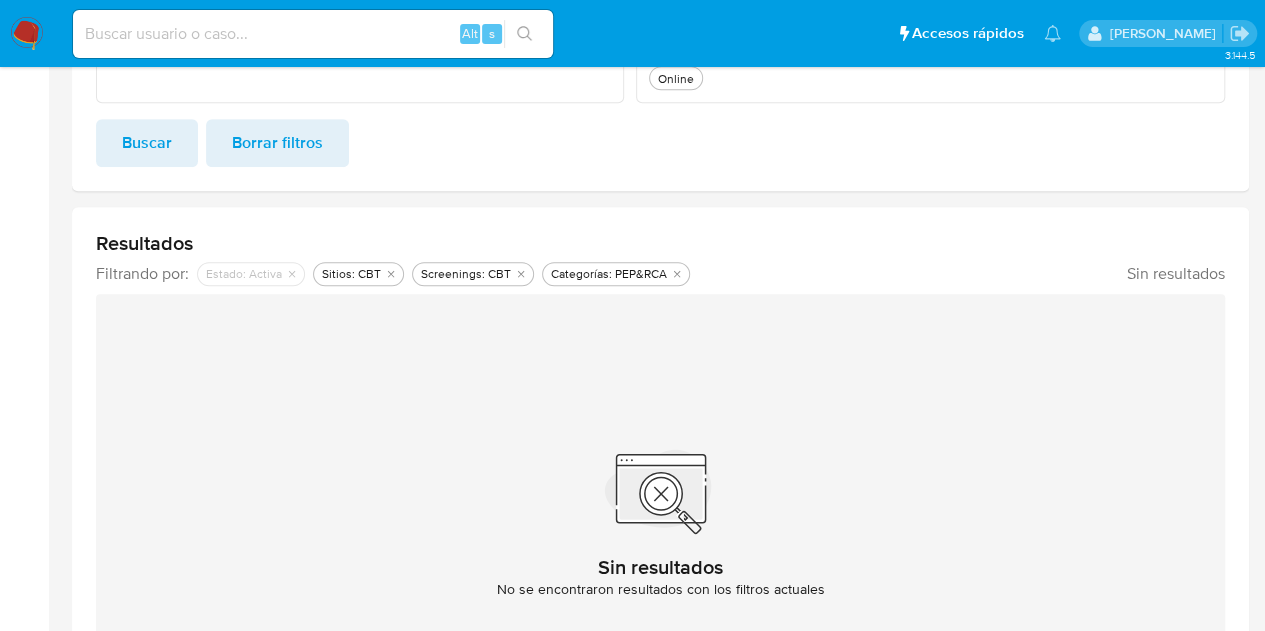 scroll, scrollTop: 258, scrollLeft: 0, axis: vertical 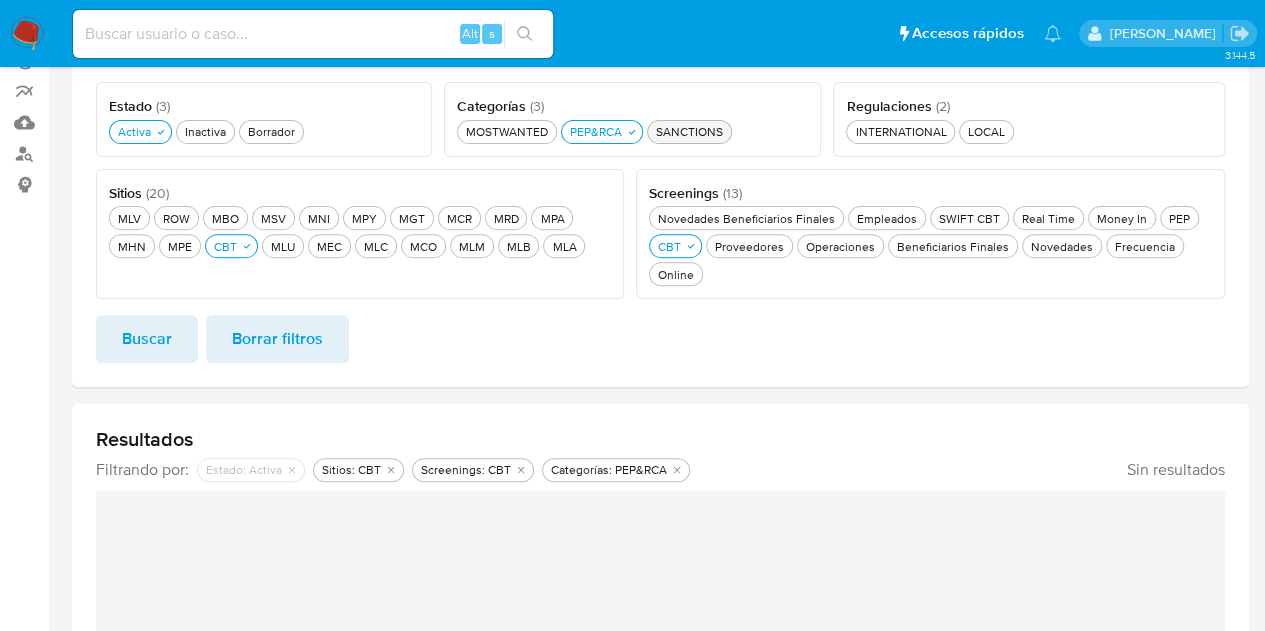 click on "SANCTIONS SANCTIONS" at bounding box center [689, 132] 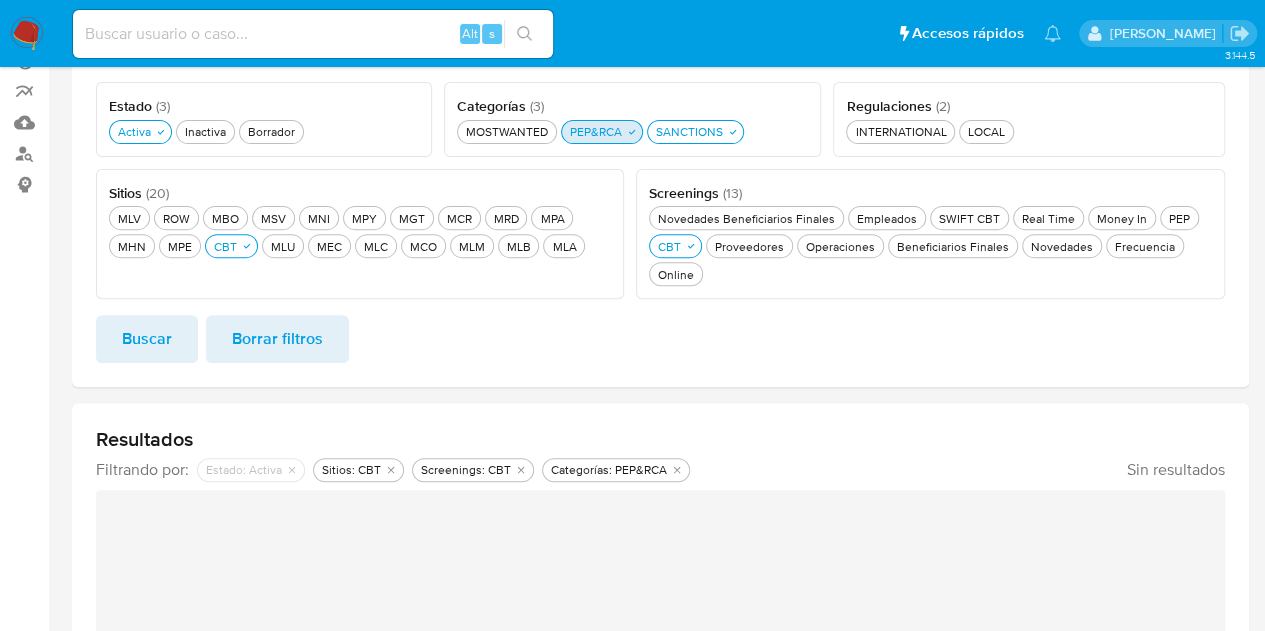 click on "PEP&RCA PEP&RCA" at bounding box center [596, 131] 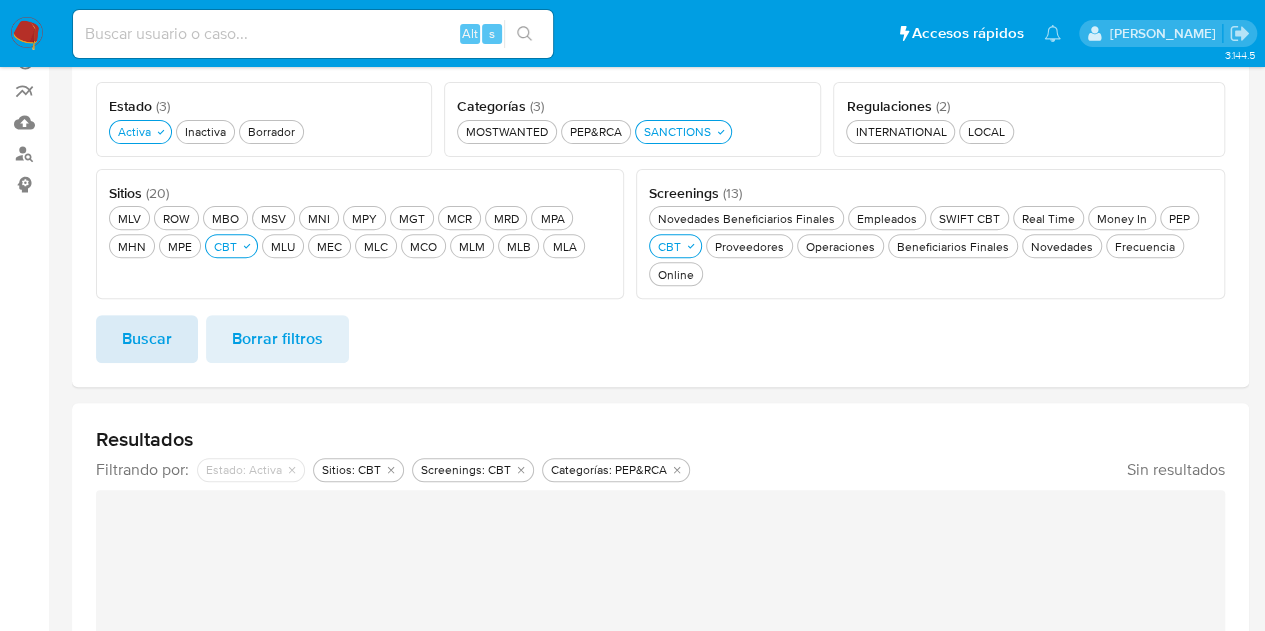 click on "Buscar" at bounding box center (147, 339) 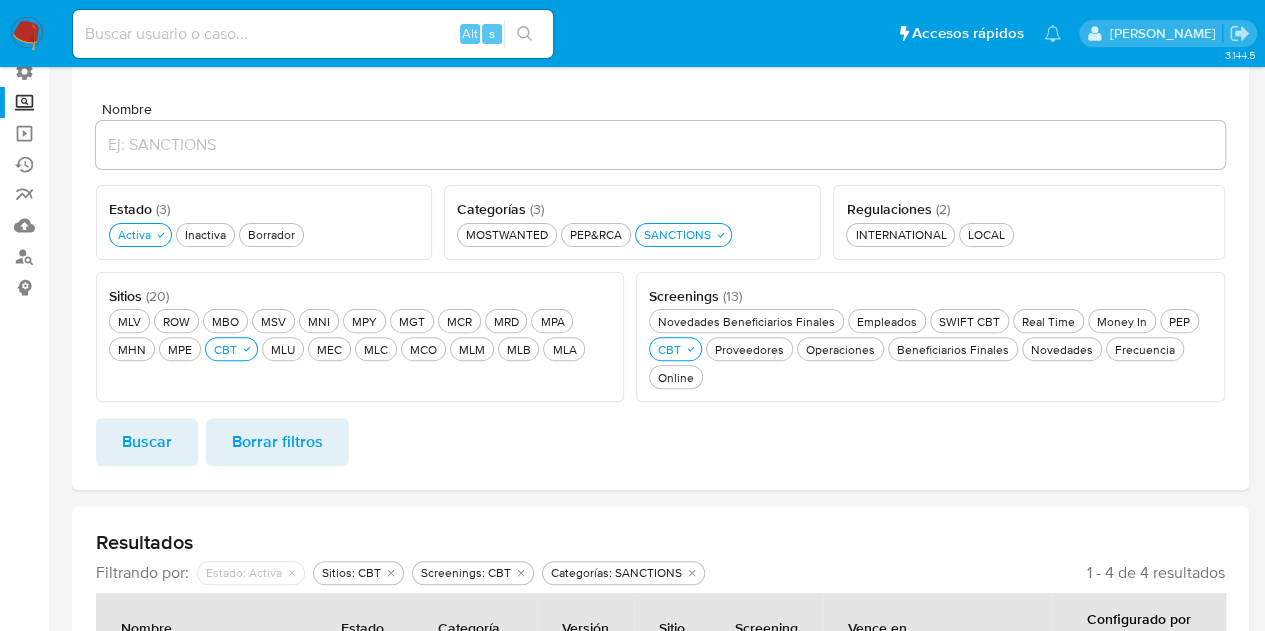 scroll, scrollTop: 158, scrollLeft: 0, axis: vertical 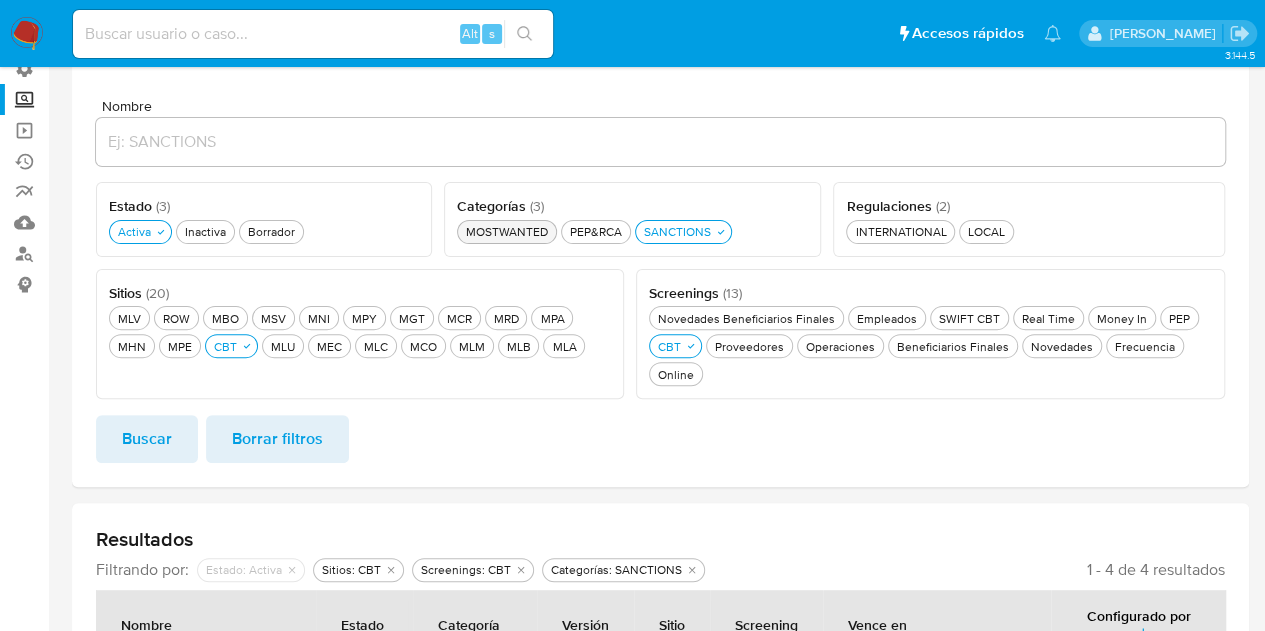 click on "MOSTWANTED MOSTWANTED" at bounding box center (507, 231) 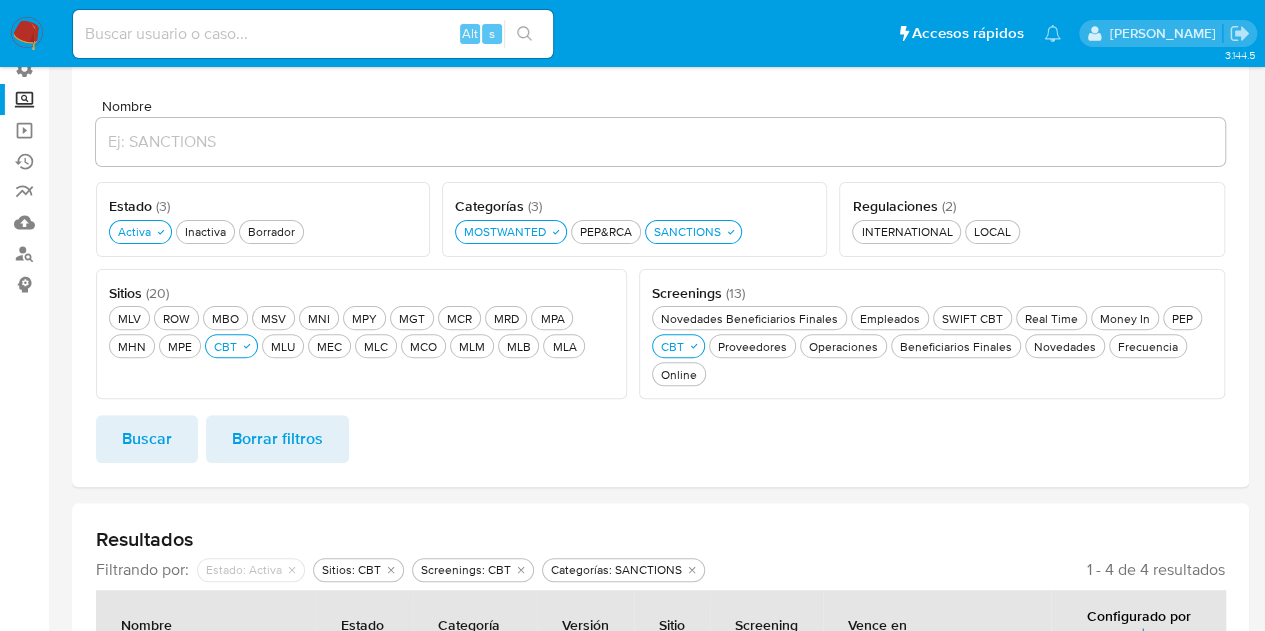 drag, startPoint x: 684, startPoint y: 231, endPoint x: 634, endPoint y: 245, distance: 51.92302 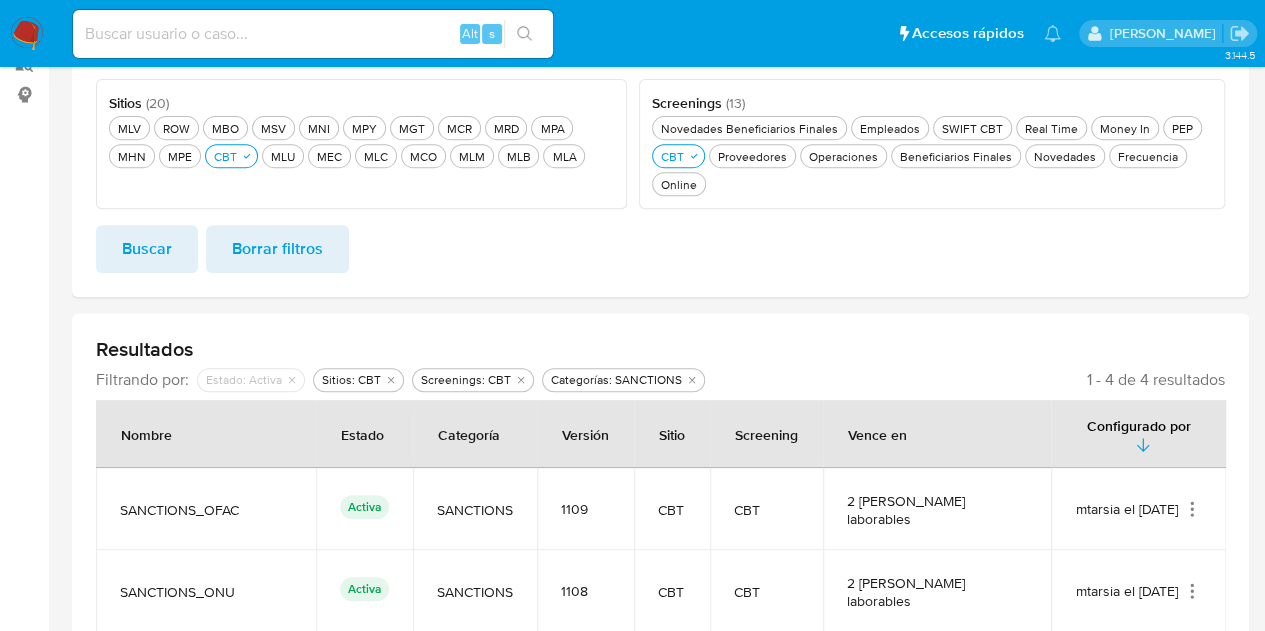 scroll, scrollTop: 258, scrollLeft: 0, axis: vertical 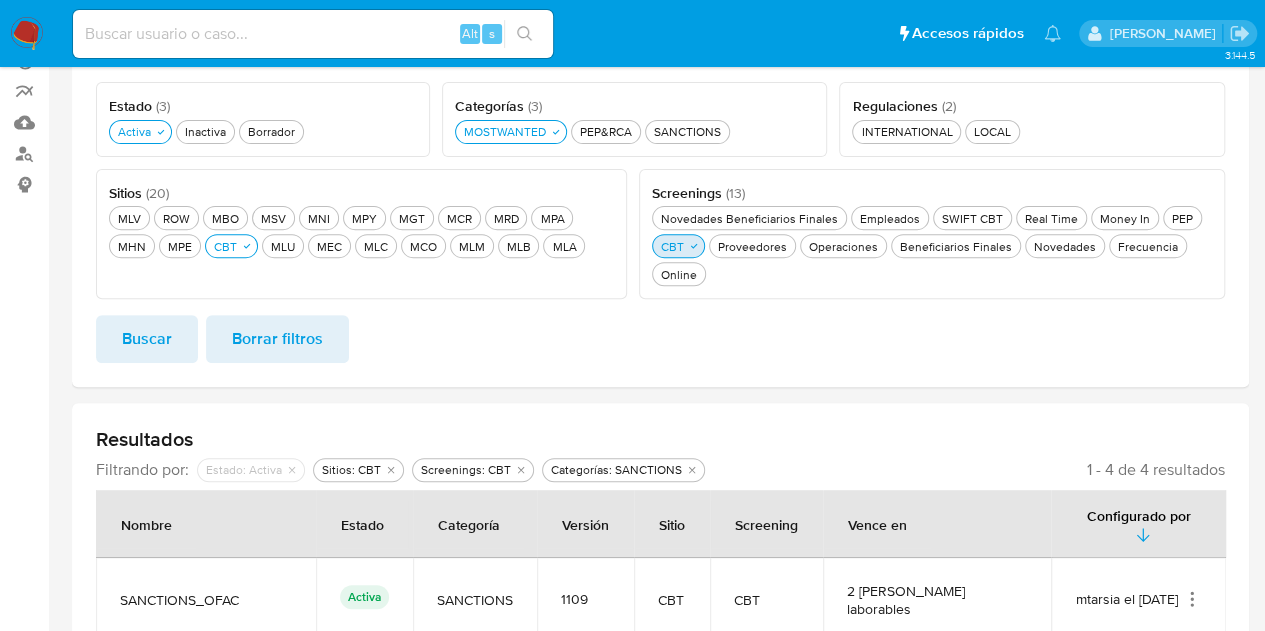 drag, startPoint x: 647, startPoint y: 247, endPoint x: 664, endPoint y: 253, distance: 18.027756 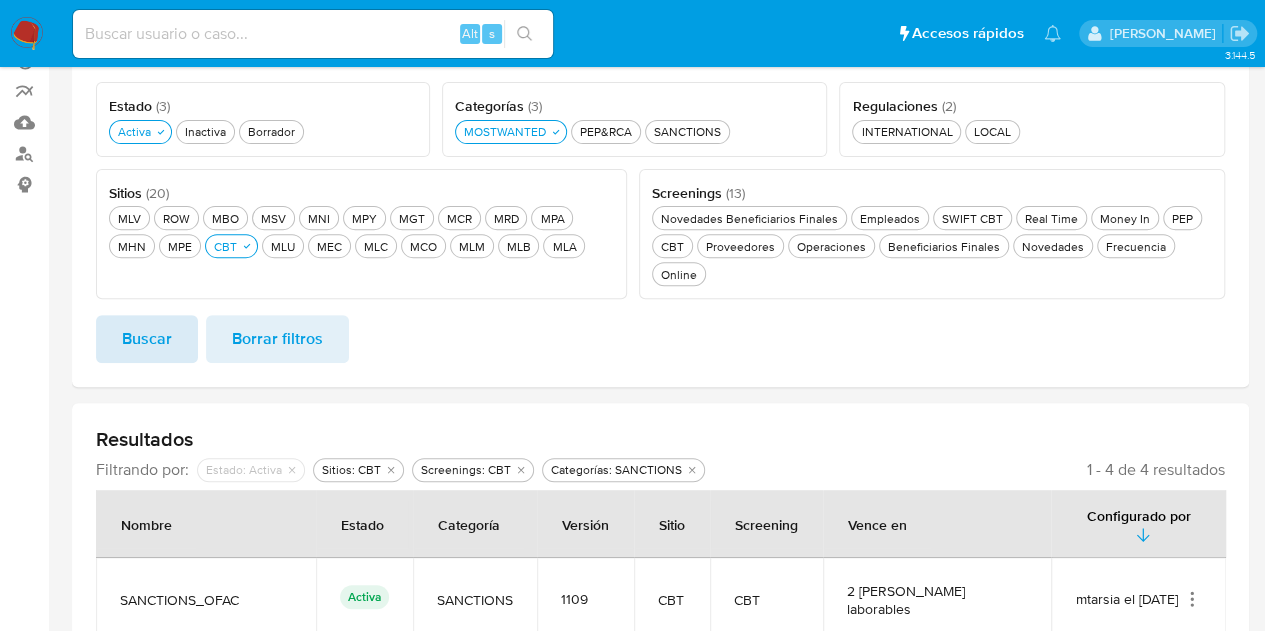 click on "Buscar" at bounding box center [147, 339] 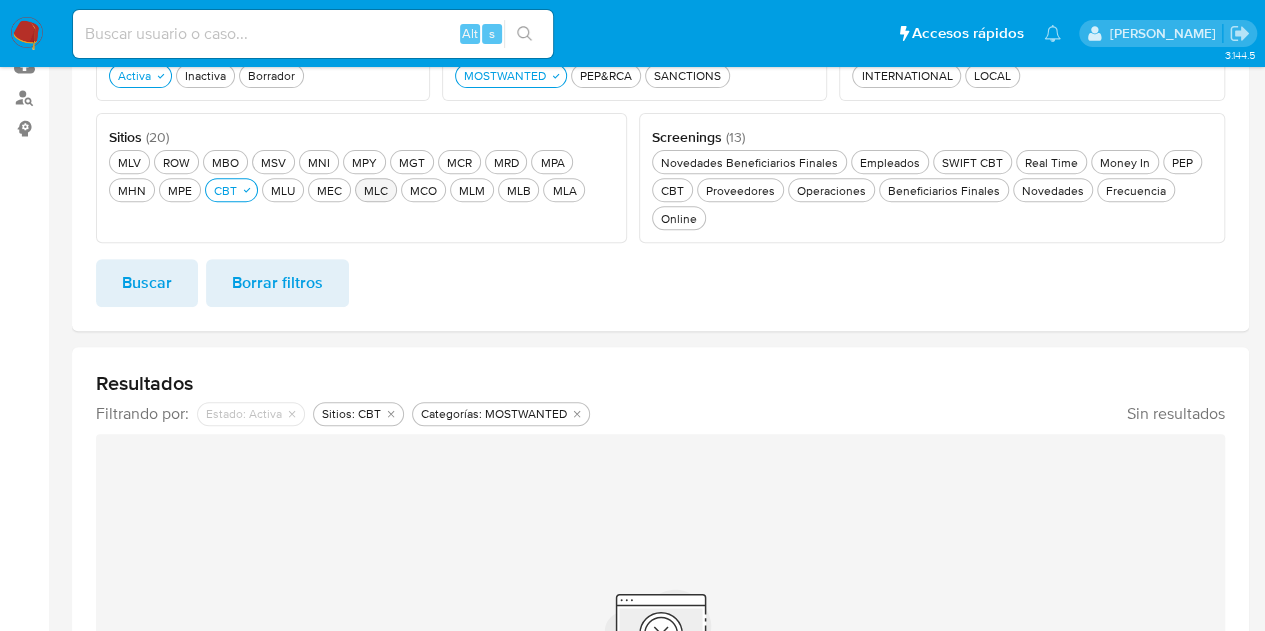 scroll, scrollTop: 258, scrollLeft: 0, axis: vertical 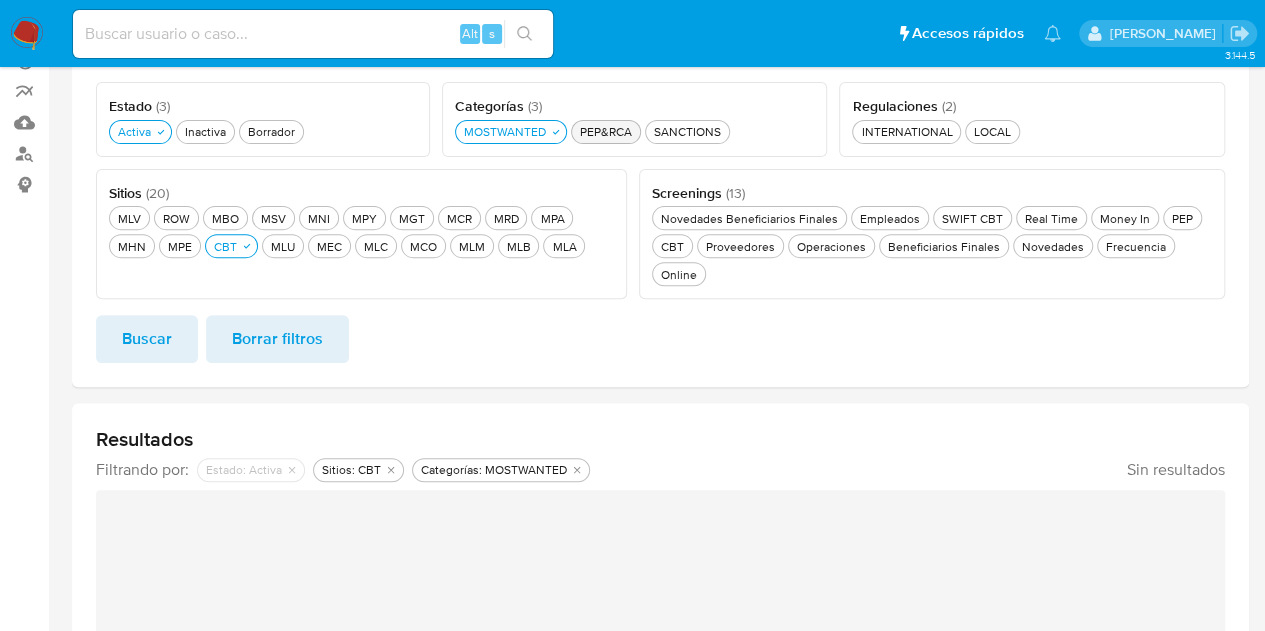 click on "PEP&RCA PEP&RCA" at bounding box center (606, 131) 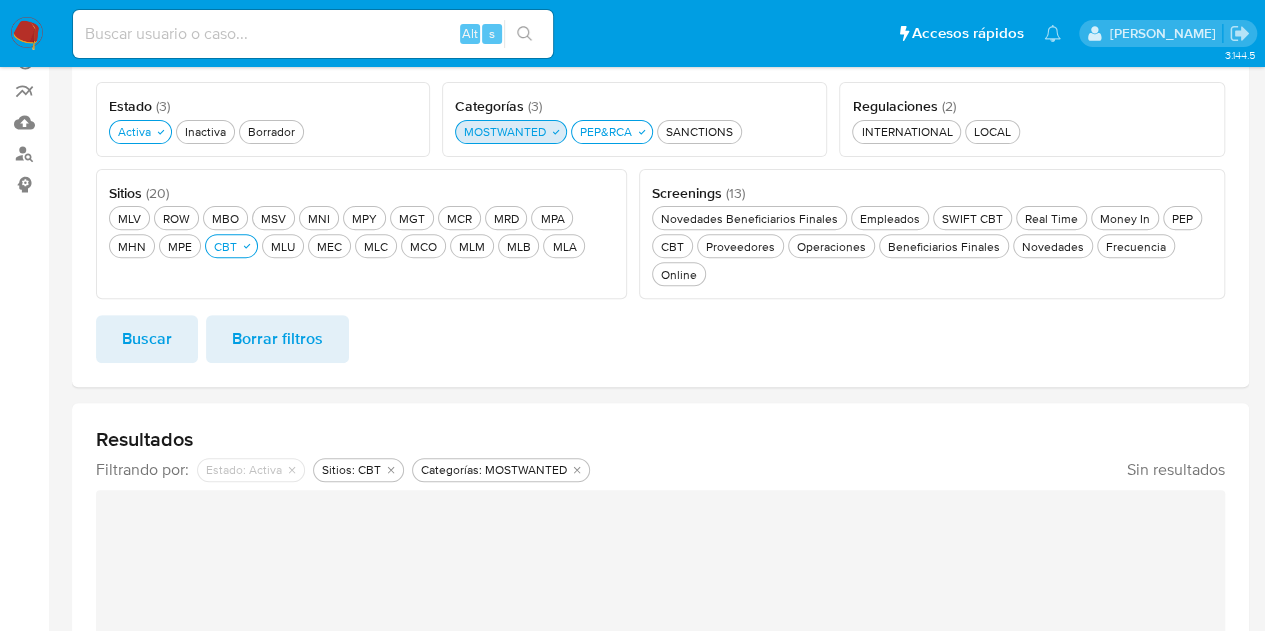click on "MOSTWANTED MOSTWANTED" at bounding box center [505, 131] 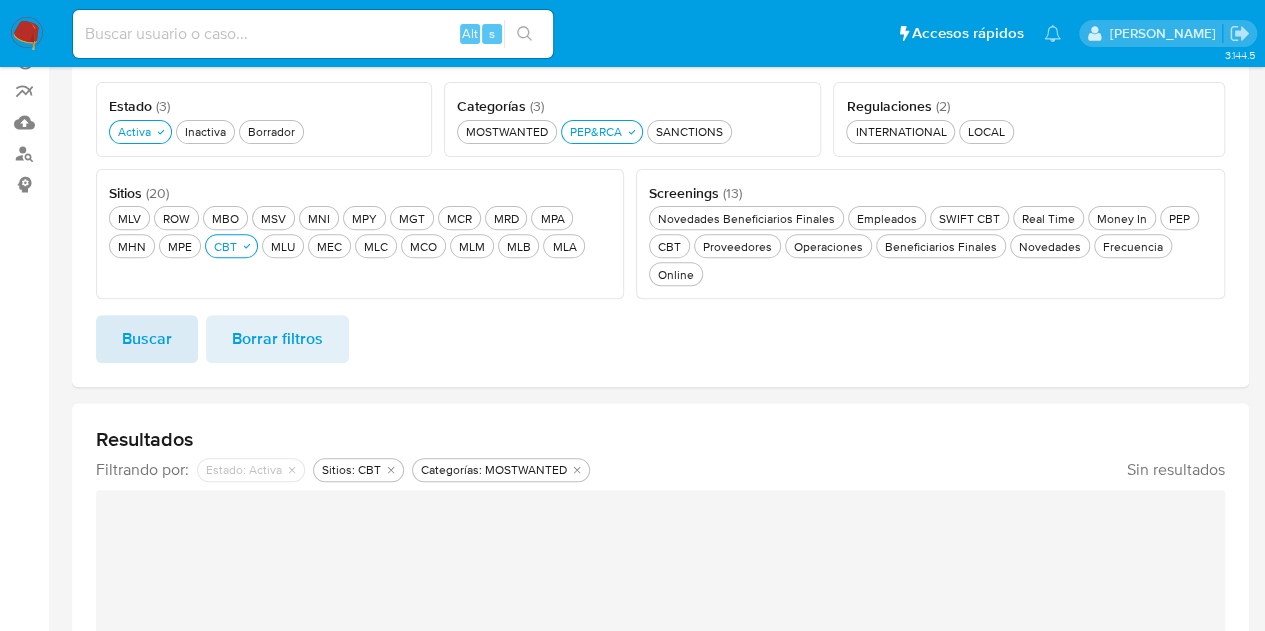 click on "Buscar" at bounding box center (147, 339) 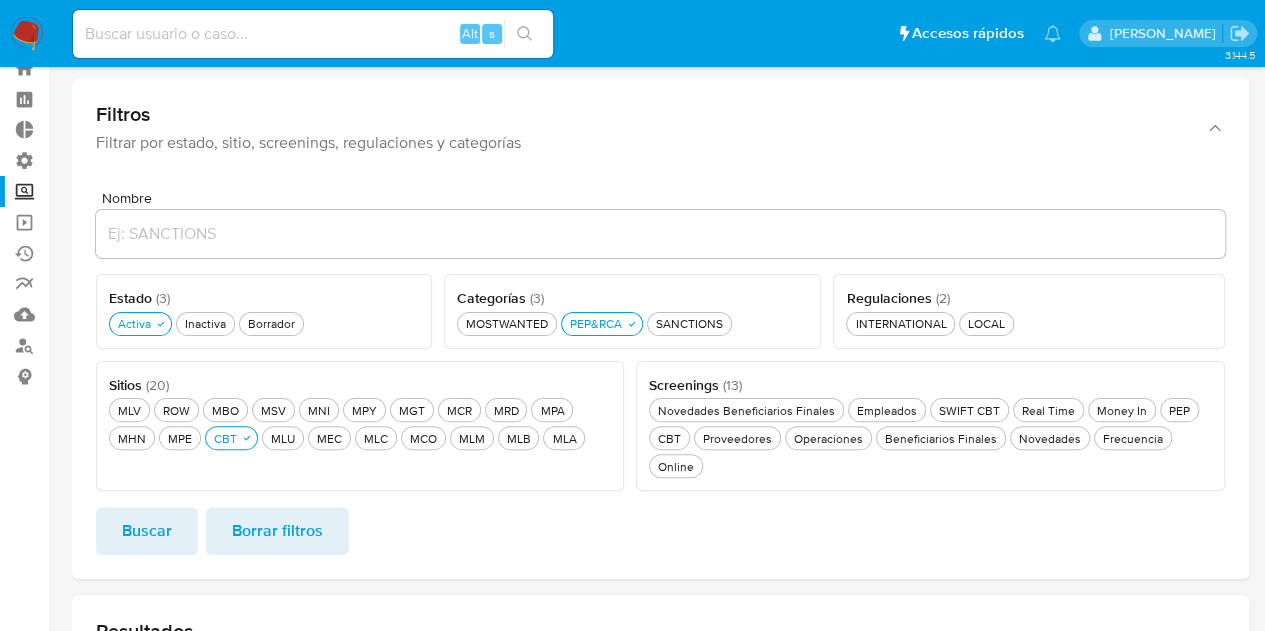 scroll, scrollTop: 166, scrollLeft: 0, axis: vertical 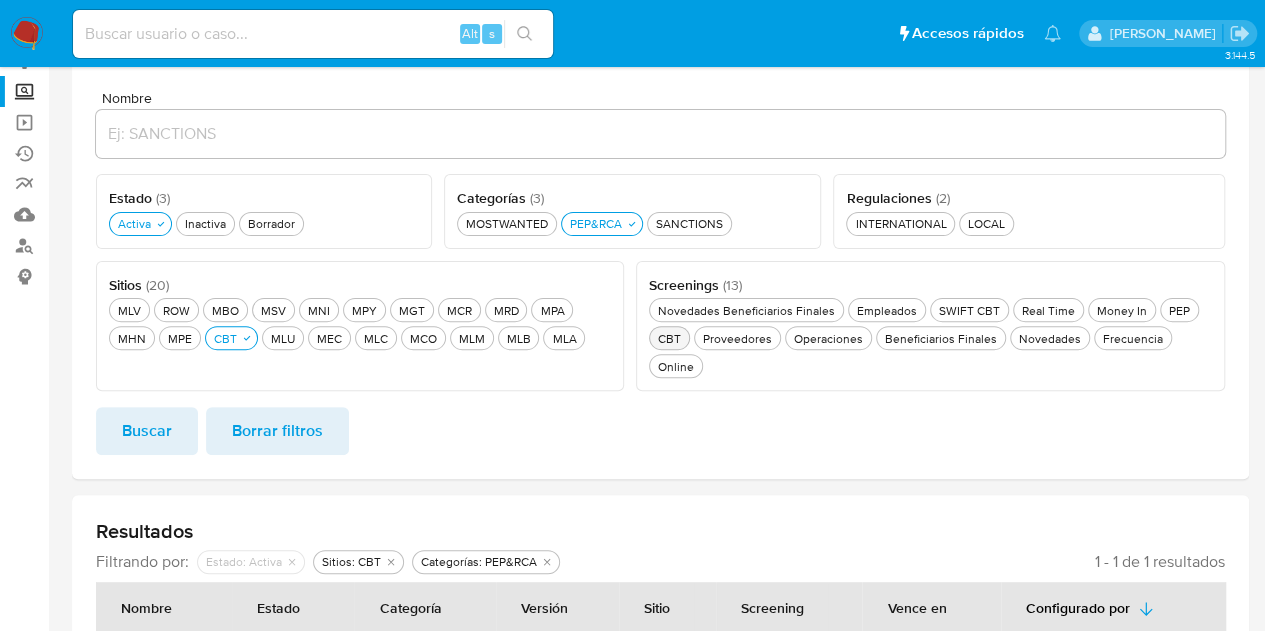 click on "CBT CBT" at bounding box center (669, 338) 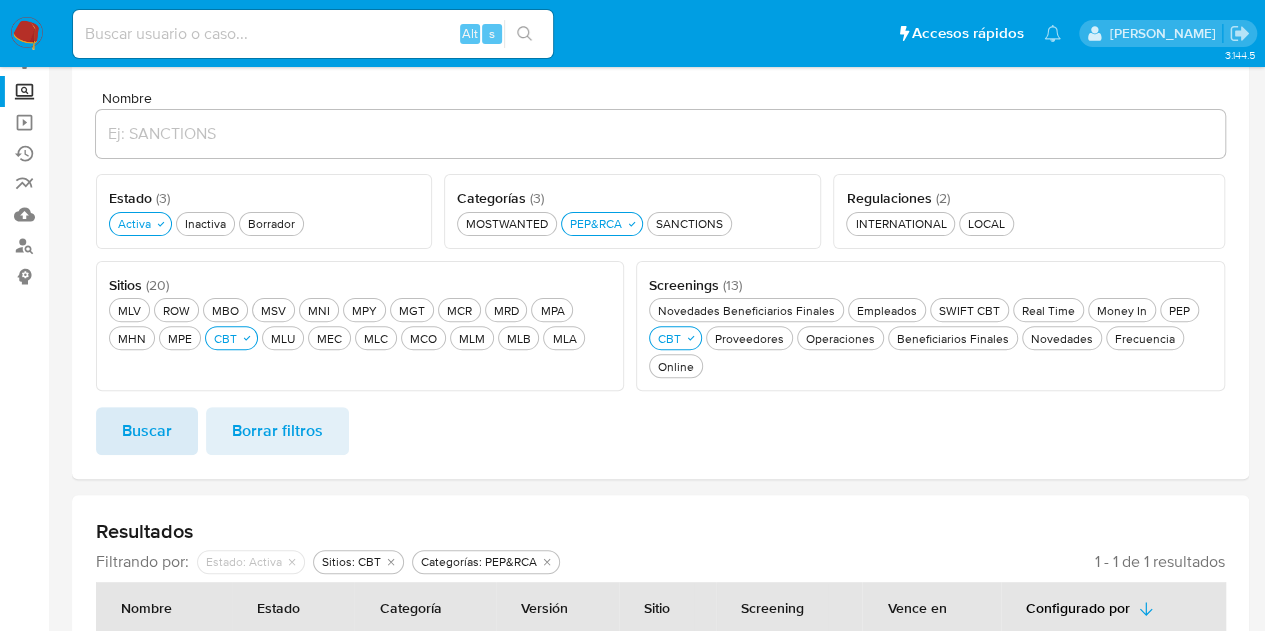 click on "Buscar" at bounding box center [147, 431] 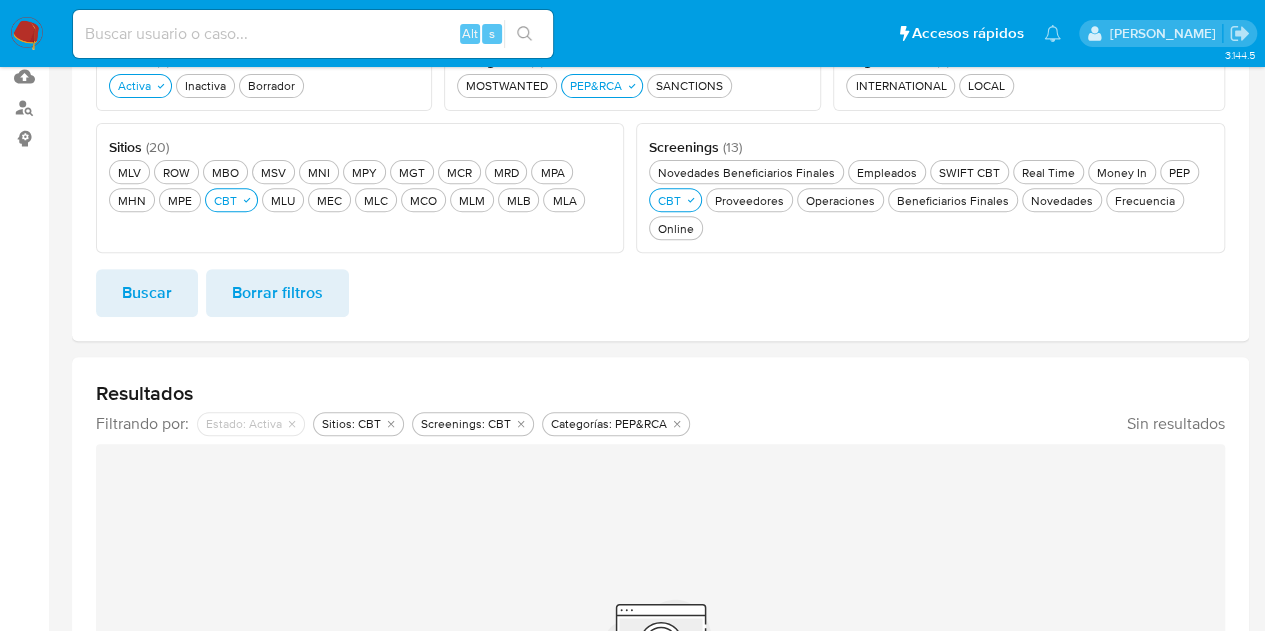scroll, scrollTop: 366, scrollLeft: 0, axis: vertical 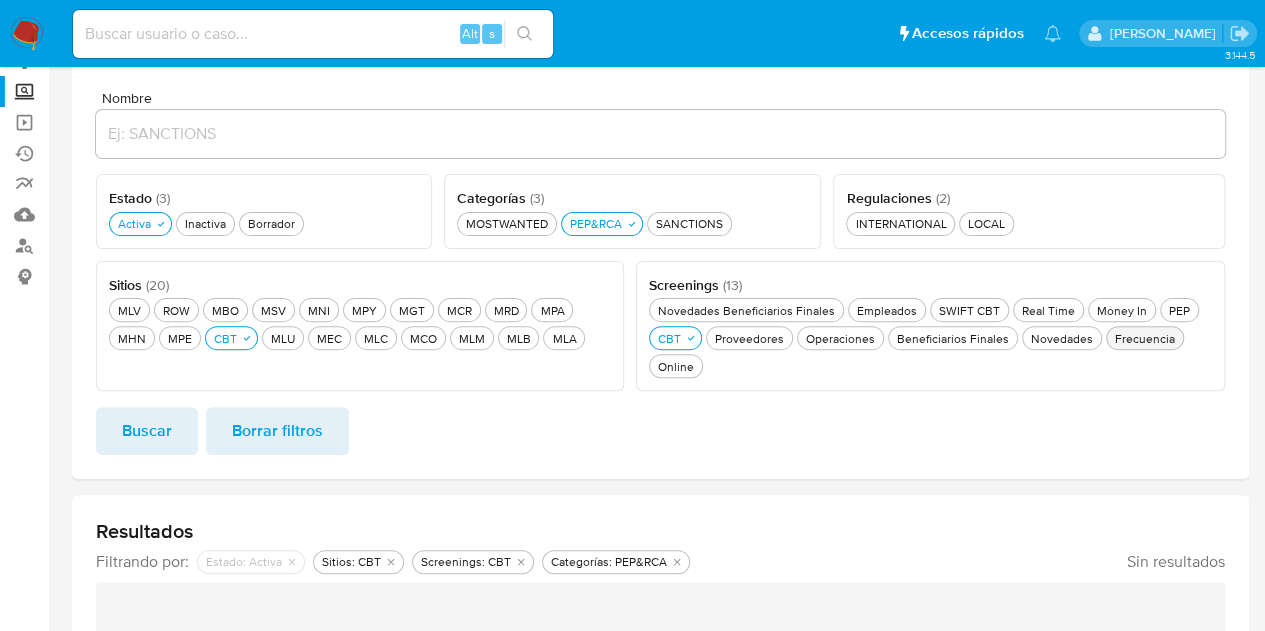 click on "Frecuencia Frecuencia" at bounding box center [1145, 338] 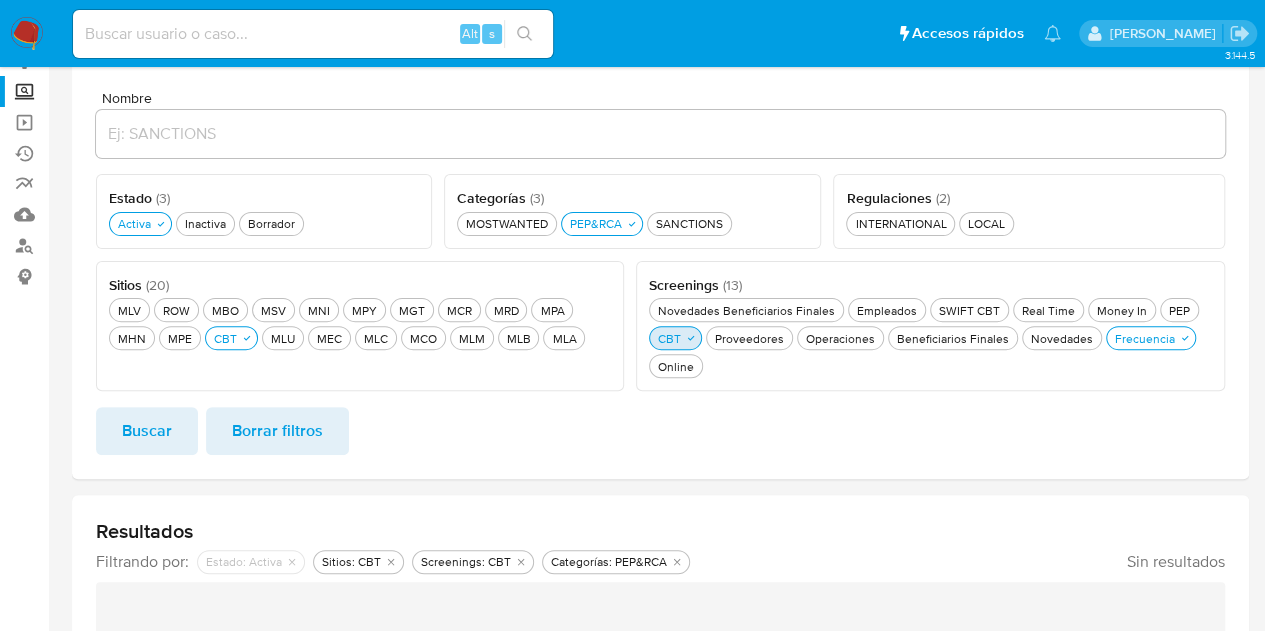 click on "CBT CBT" at bounding box center [669, 338] 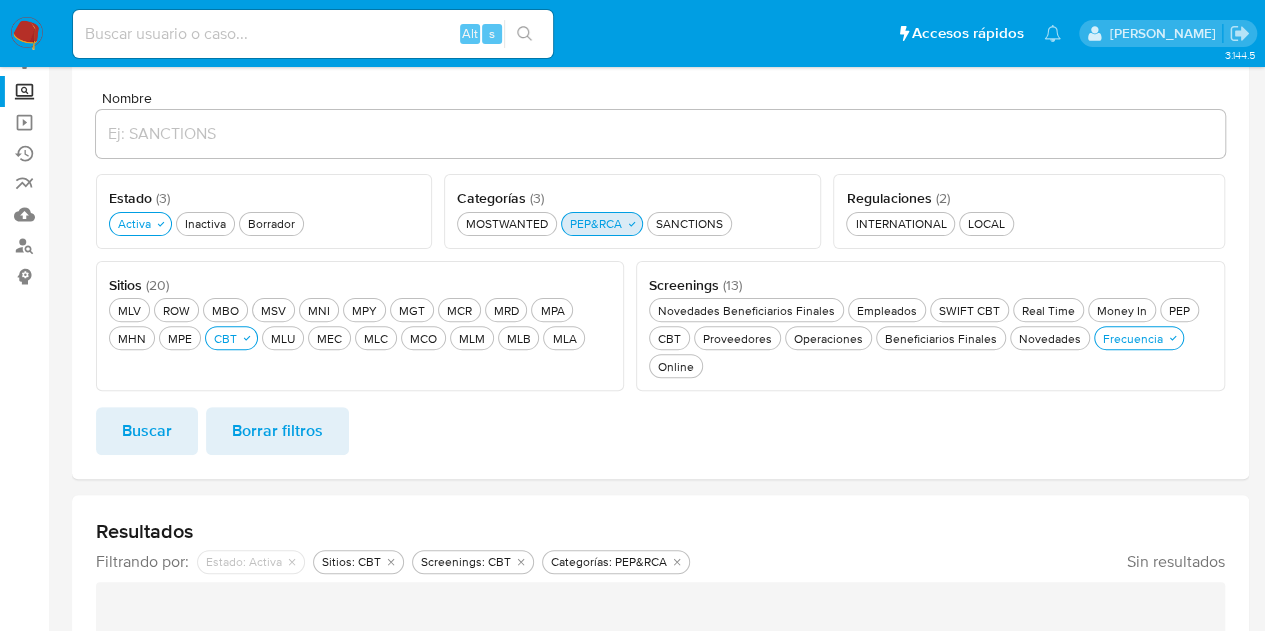 click 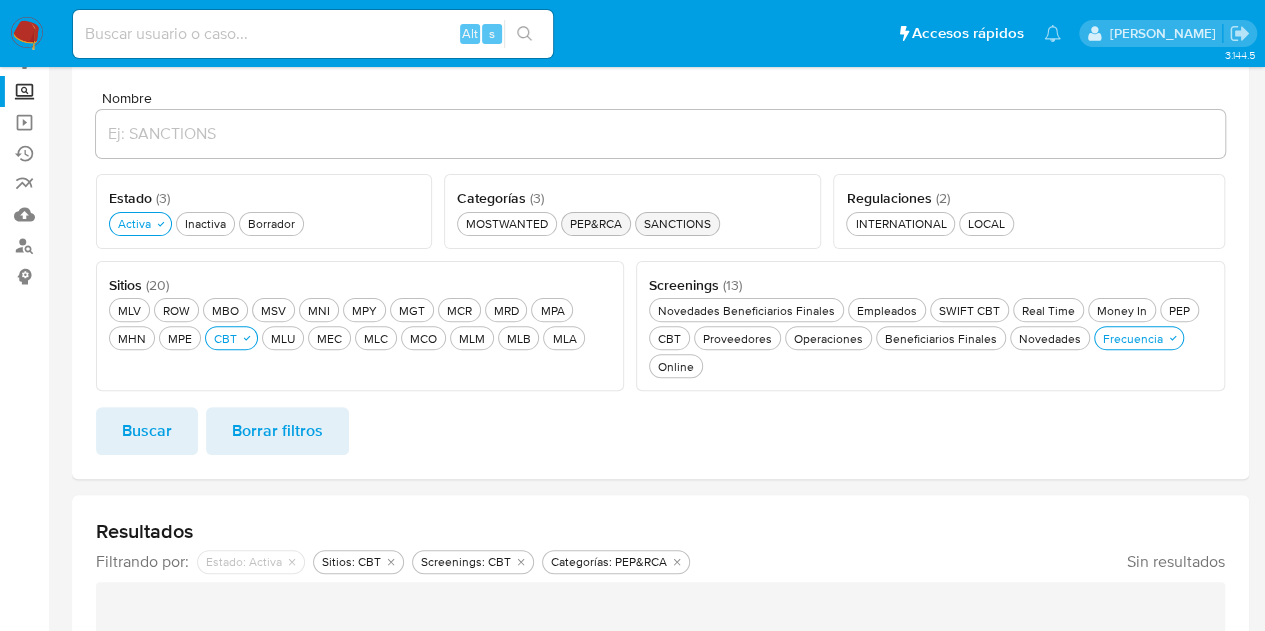 click on "SANCTIONS SANCTIONS" at bounding box center [677, 223] 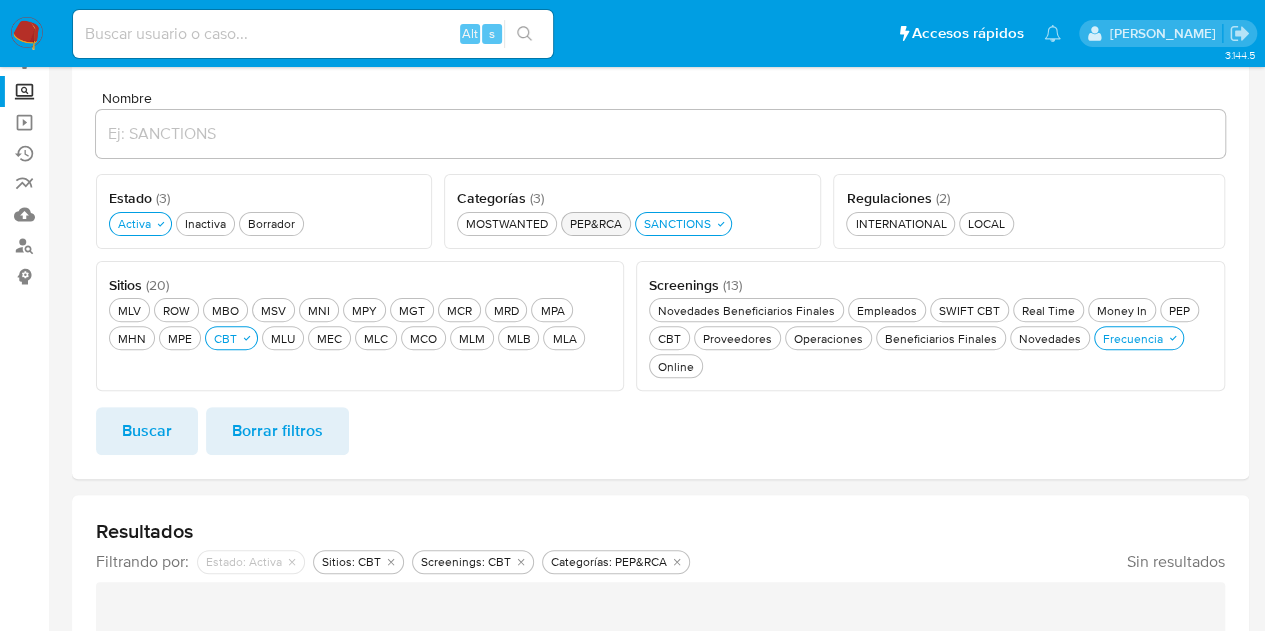 click on "Buscar" at bounding box center [147, 431] 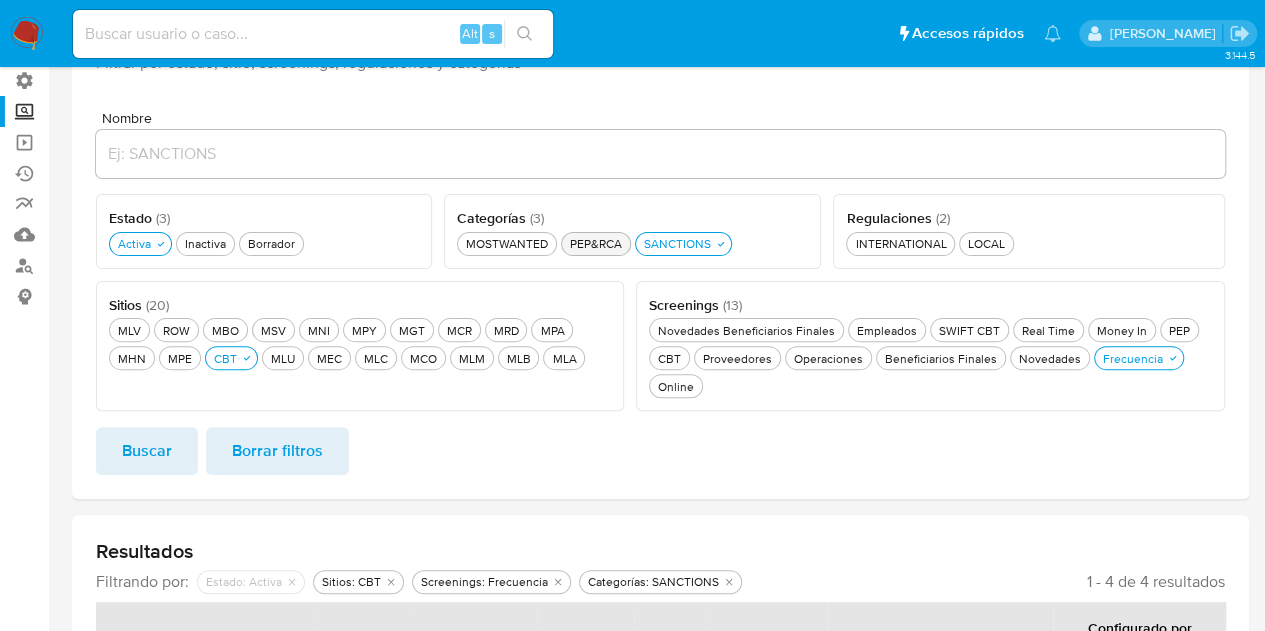scroll, scrollTop: 58, scrollLeft: 0, axis: vertical 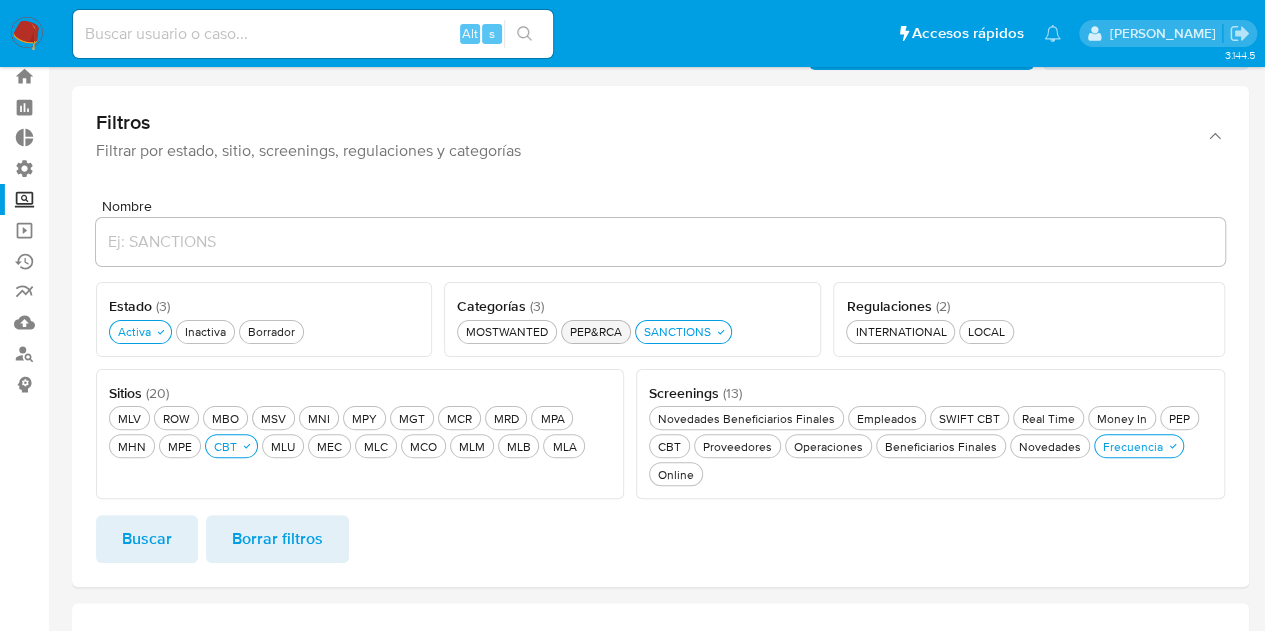 click on "PEP&RCA PEP&RCA" at bounding box center (596, 332) 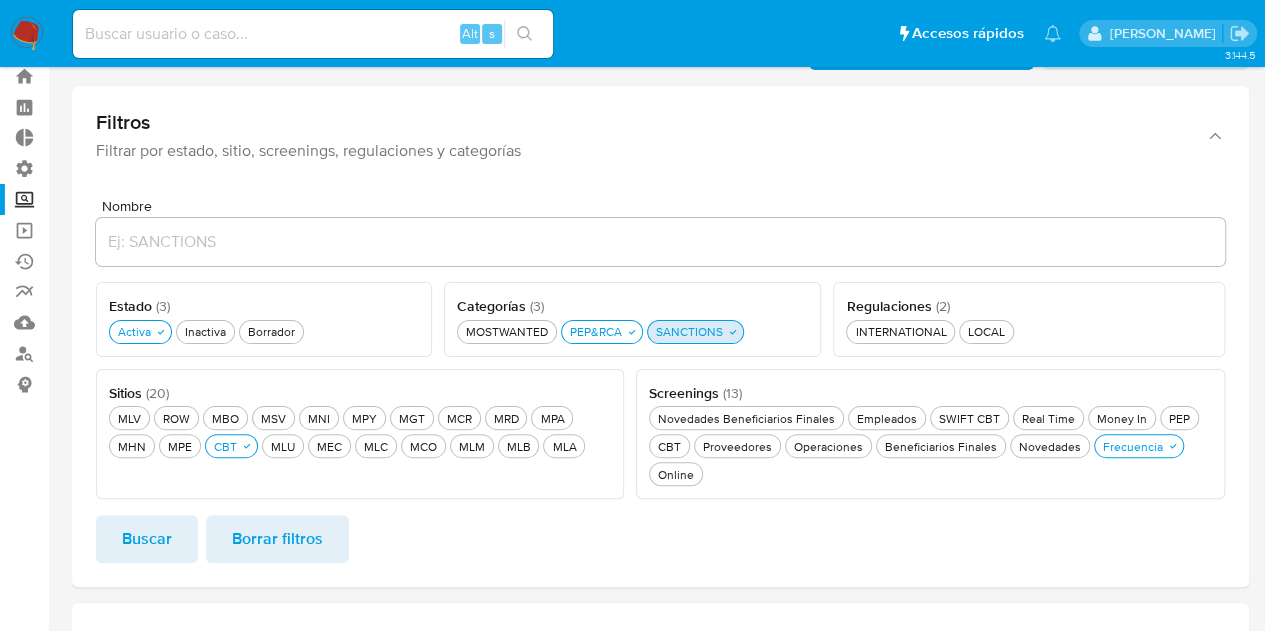drag, startPoint x: 680, startPoint y: 331, endPoint x: 567, endPoint y: 361, distance: 116.9145 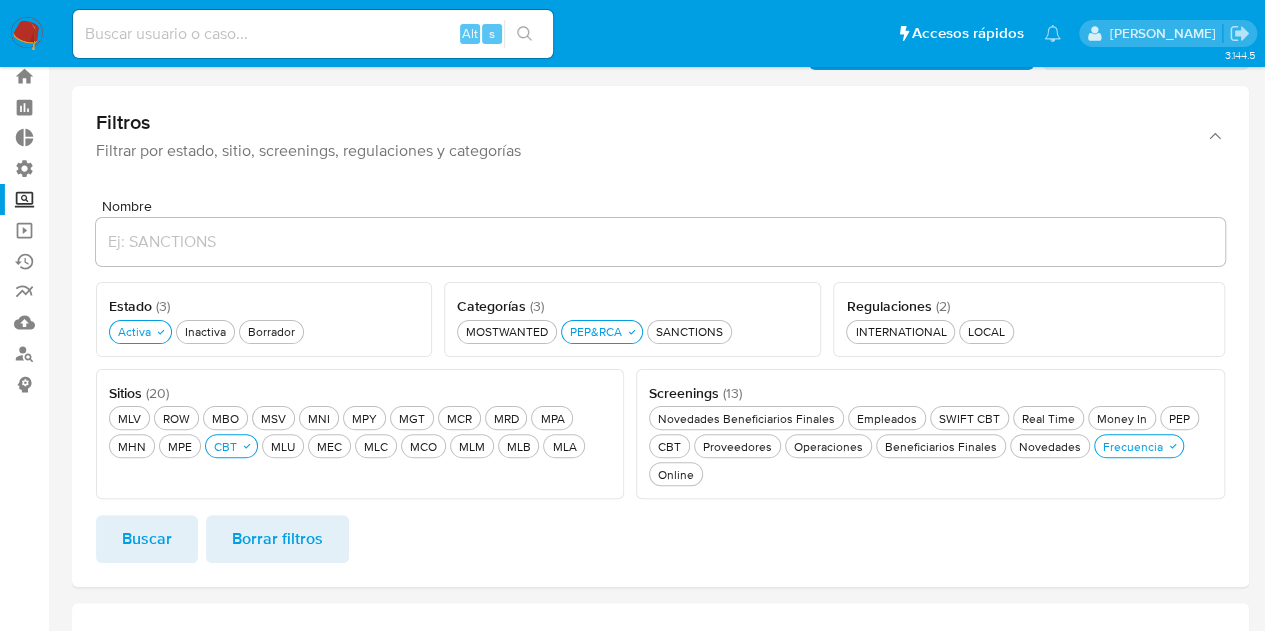 click on "Buscar" at bounding box center [147, 539] 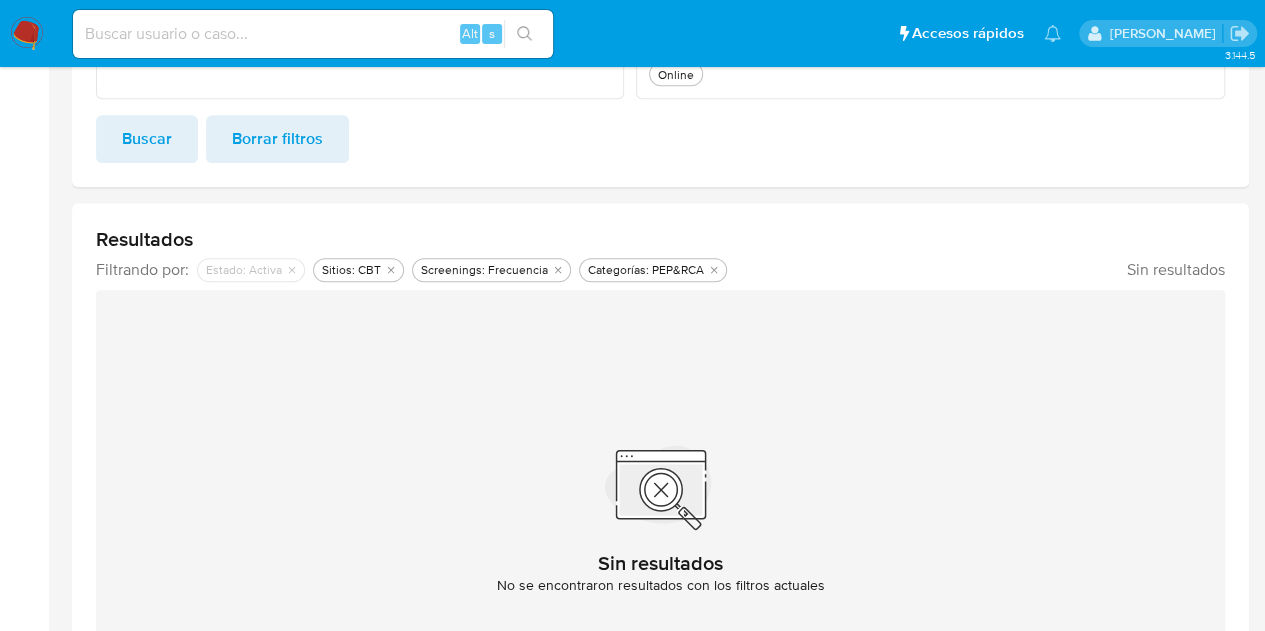 scroll, scrollTop: 258, scrollLeft: 0, axis: vertical 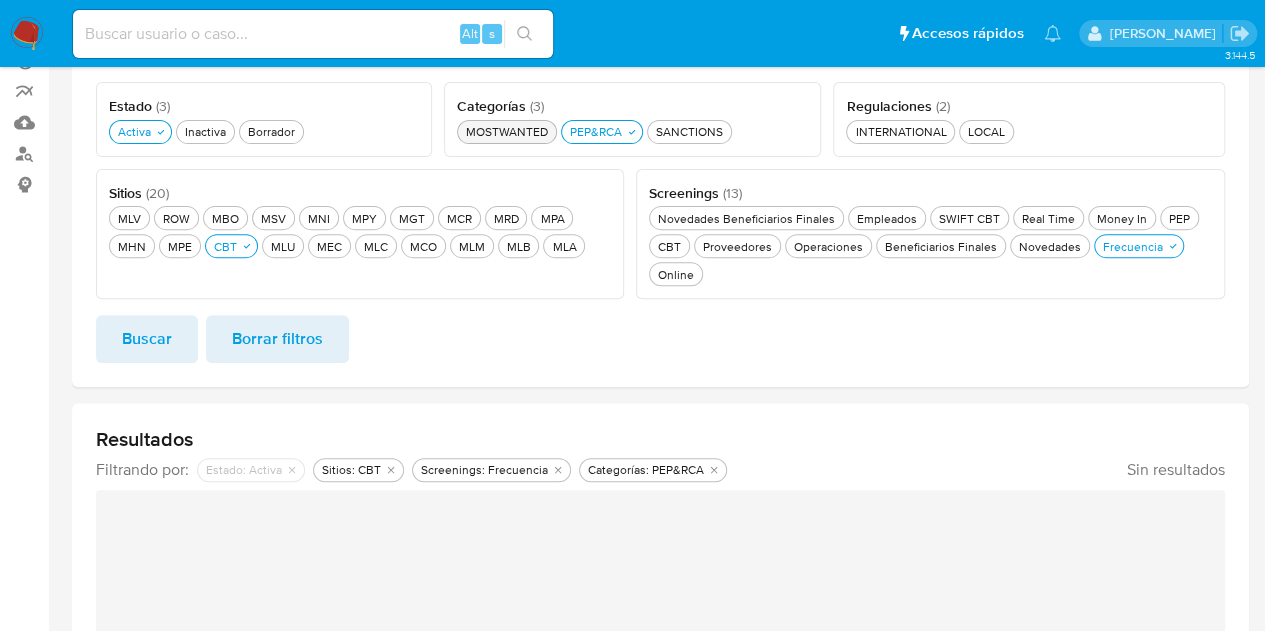 click on "MOSTWANTED MOSTWANTED" at bounding box center [507, 131] 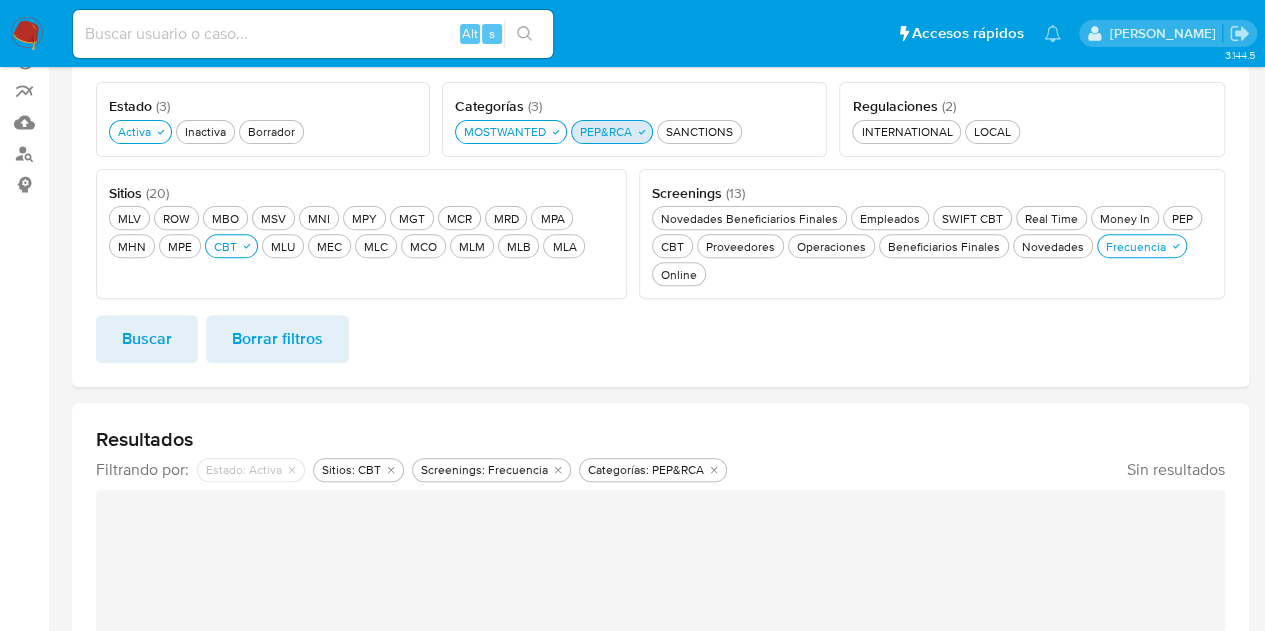 click on "PEP&RCA PEP&RCA" at bounding box center (606, 131) 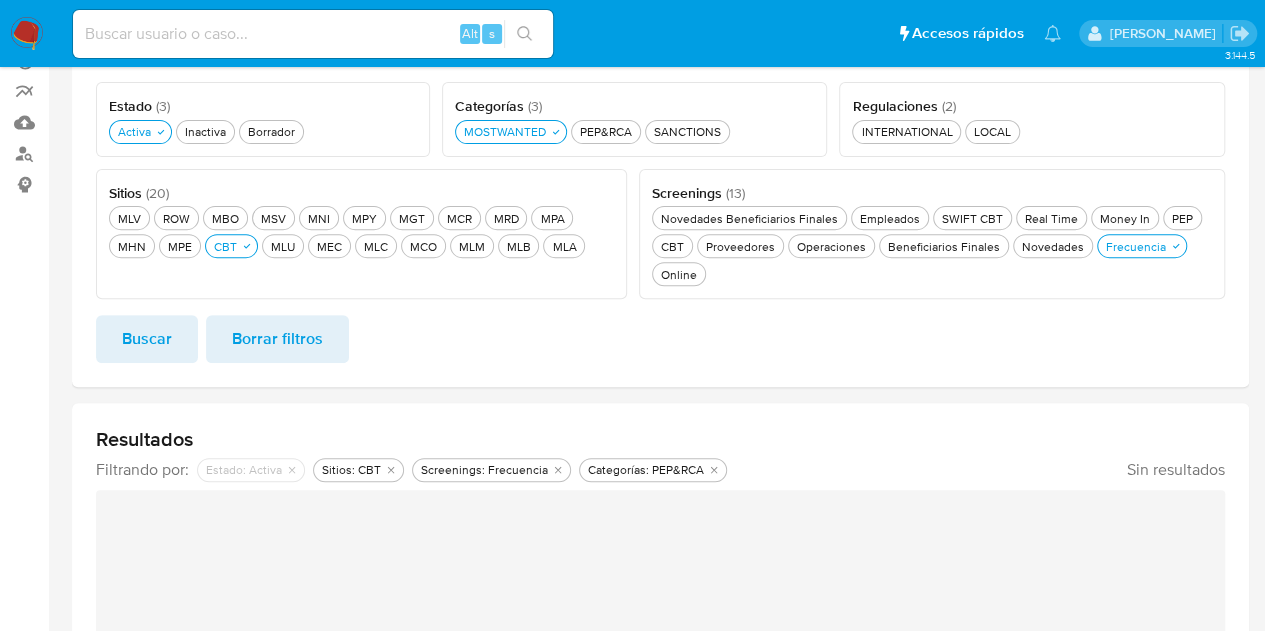 click on "Buscar" at bounding box center (147, 339) 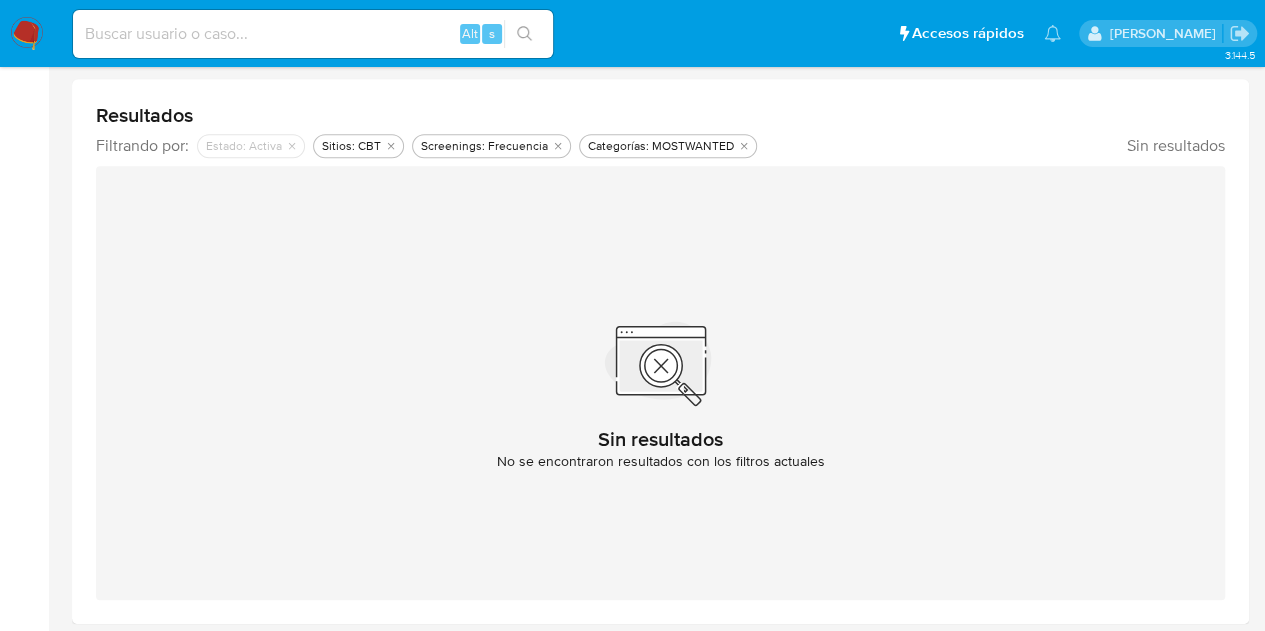 scroll, scrollTop: 586, scrollLeft: 0, axis: vertical 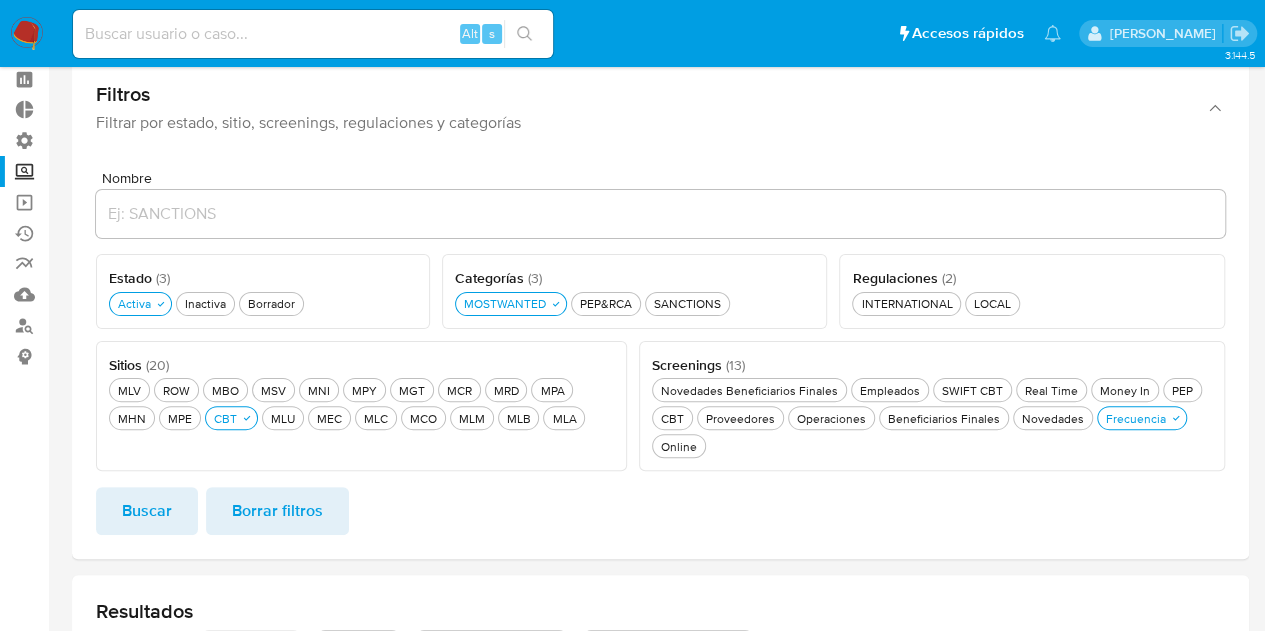 click on "MOSTWANTED MOSTWANTED PEP&RCA PEP&RCA SANCTIONS SANCTIONS" at bounding box center [634, 302] 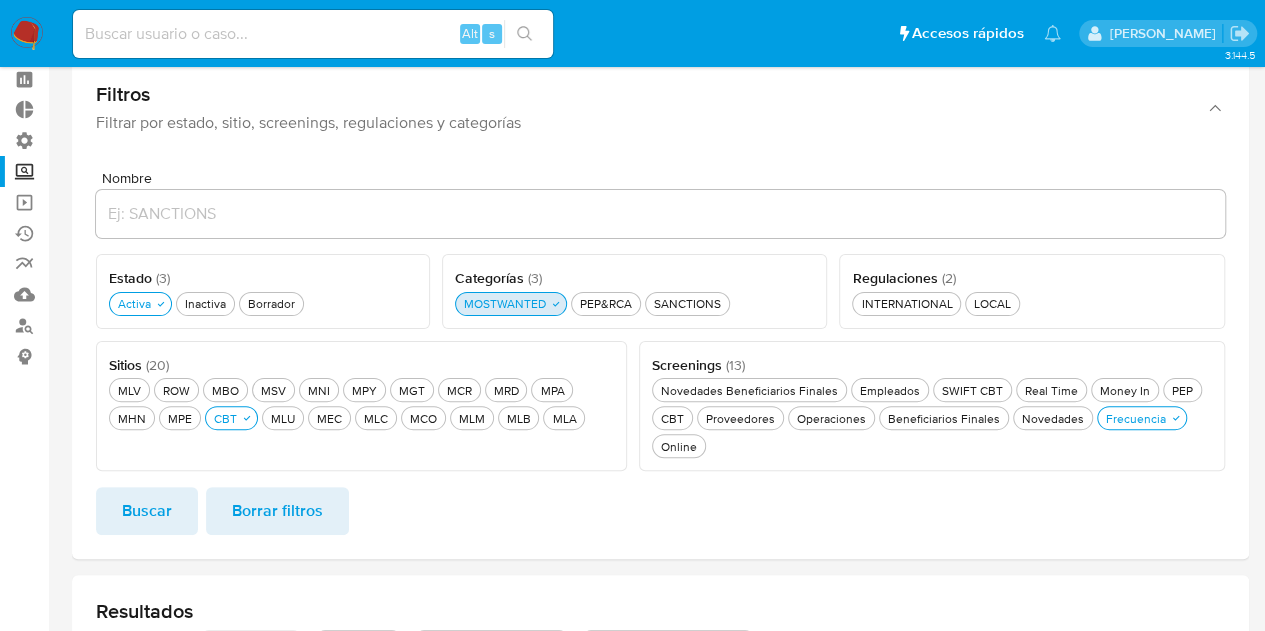 click 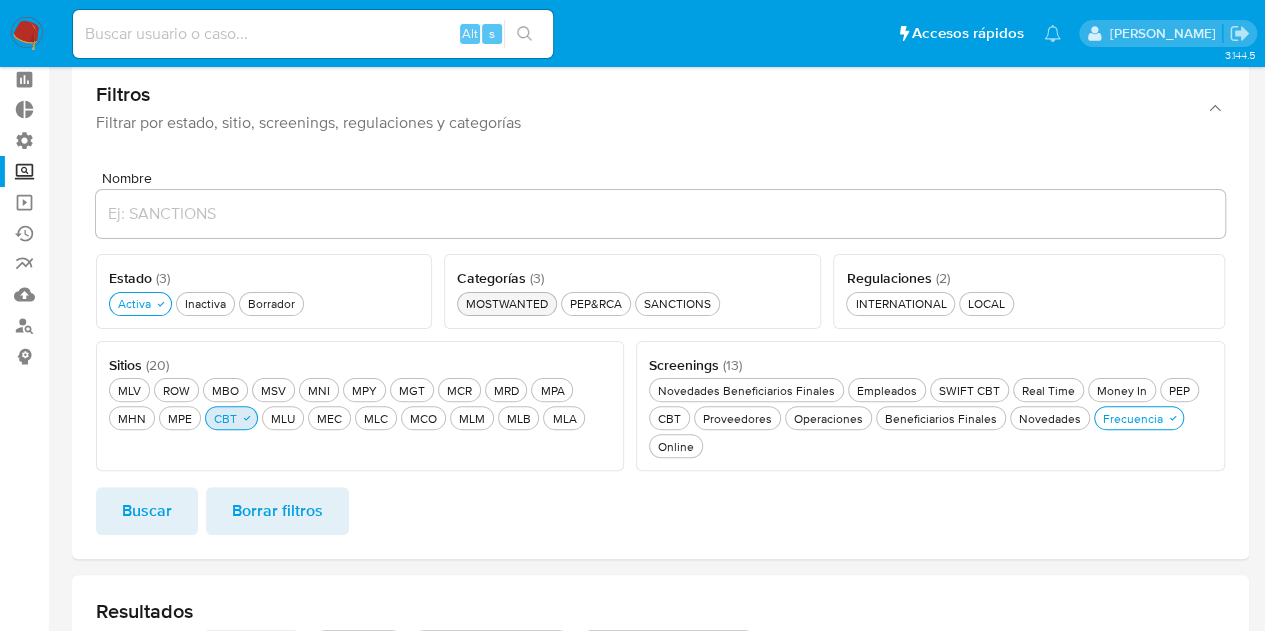 click on "CBT CBT" at bounding box center (225, 418) 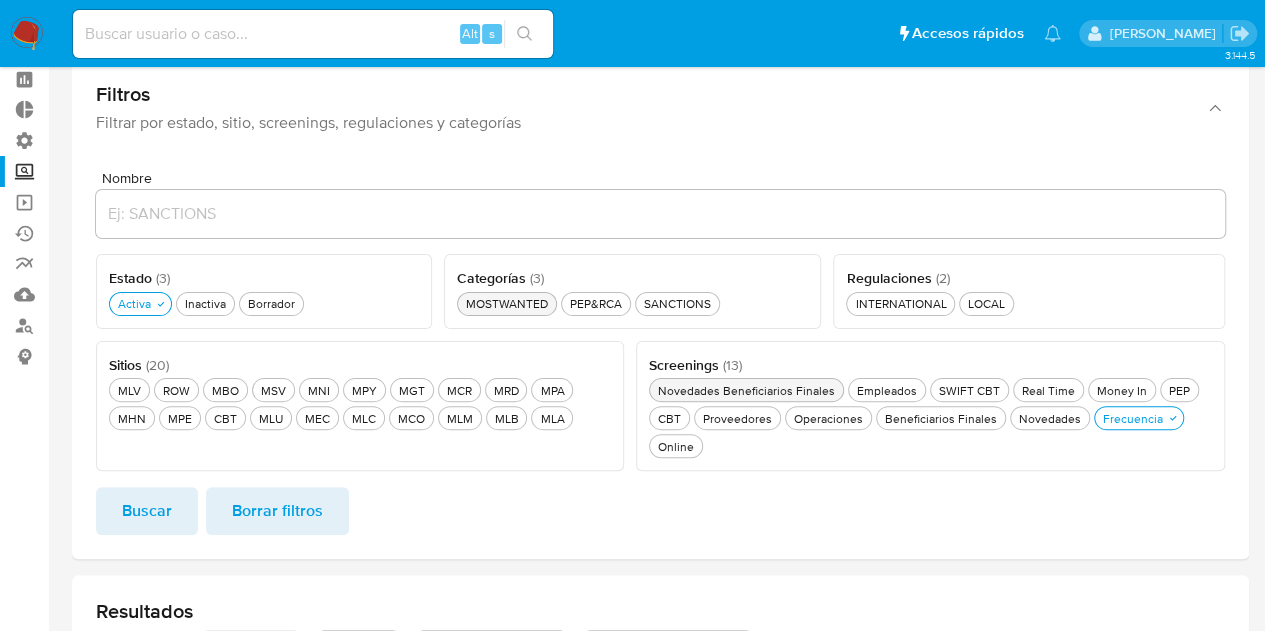 click on "Novedades Beneficiarios Finales Novedades Beneficiarios Finales" at bounding box center [746, 390] 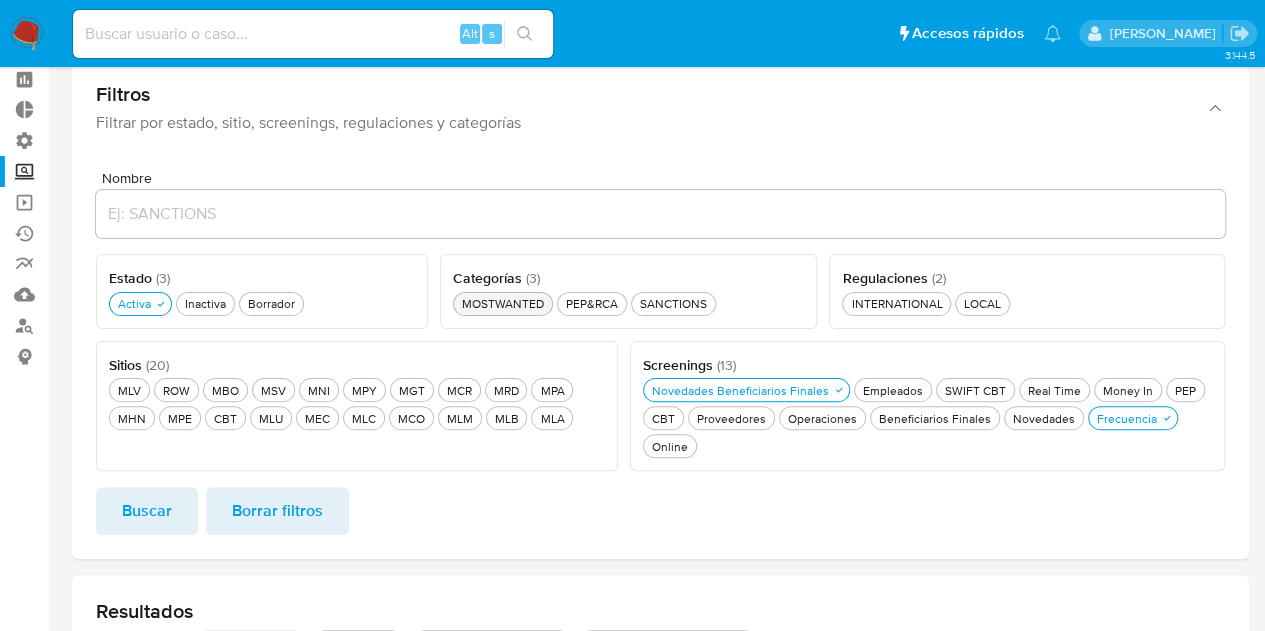 click on "Activa Activa" at bounding box center [140, 304] 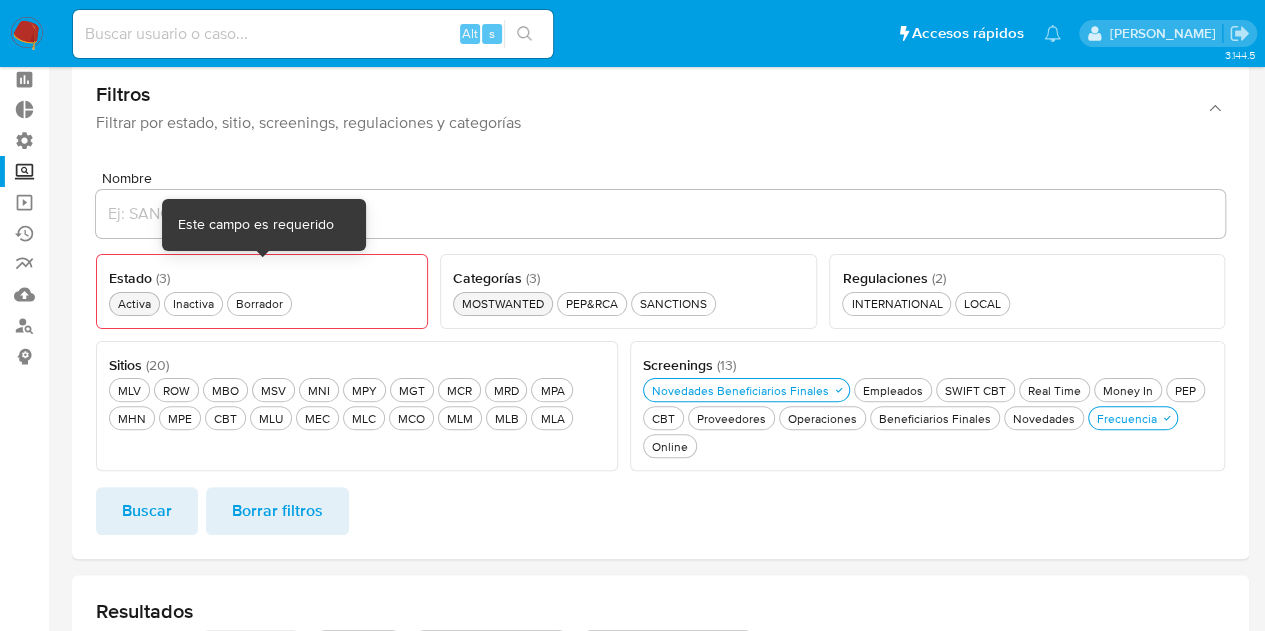 click on "Activa Activa" at bounding box center (134, 303) 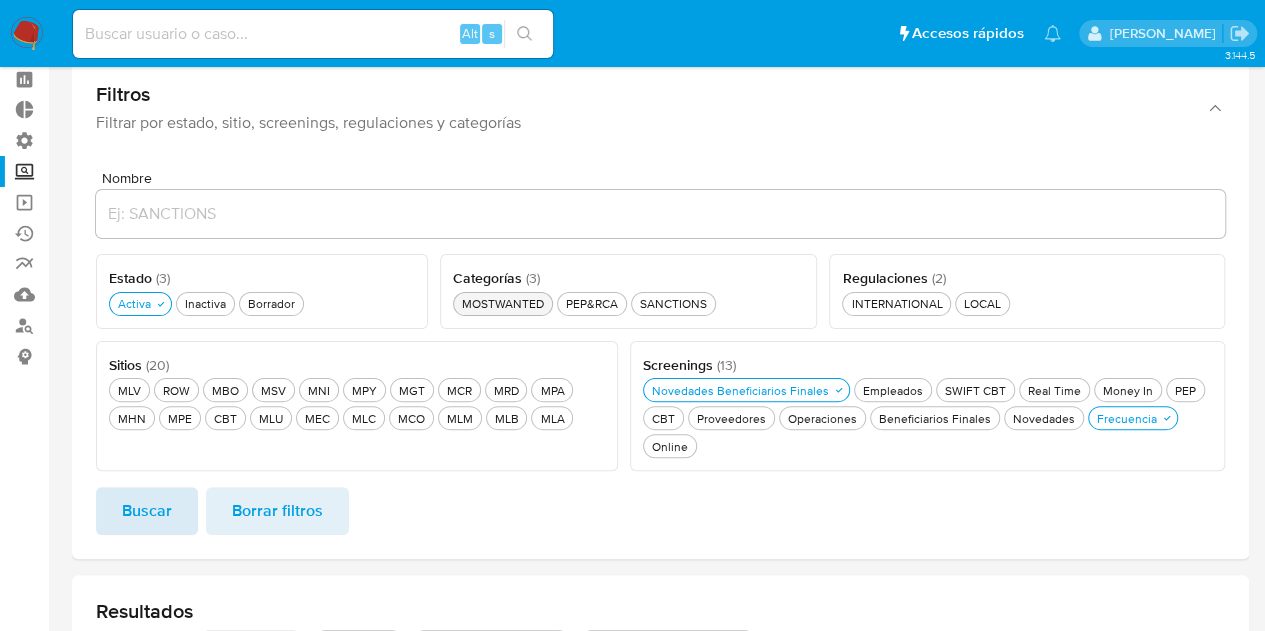 click on "Buscar" at bounding box center (147, 511) 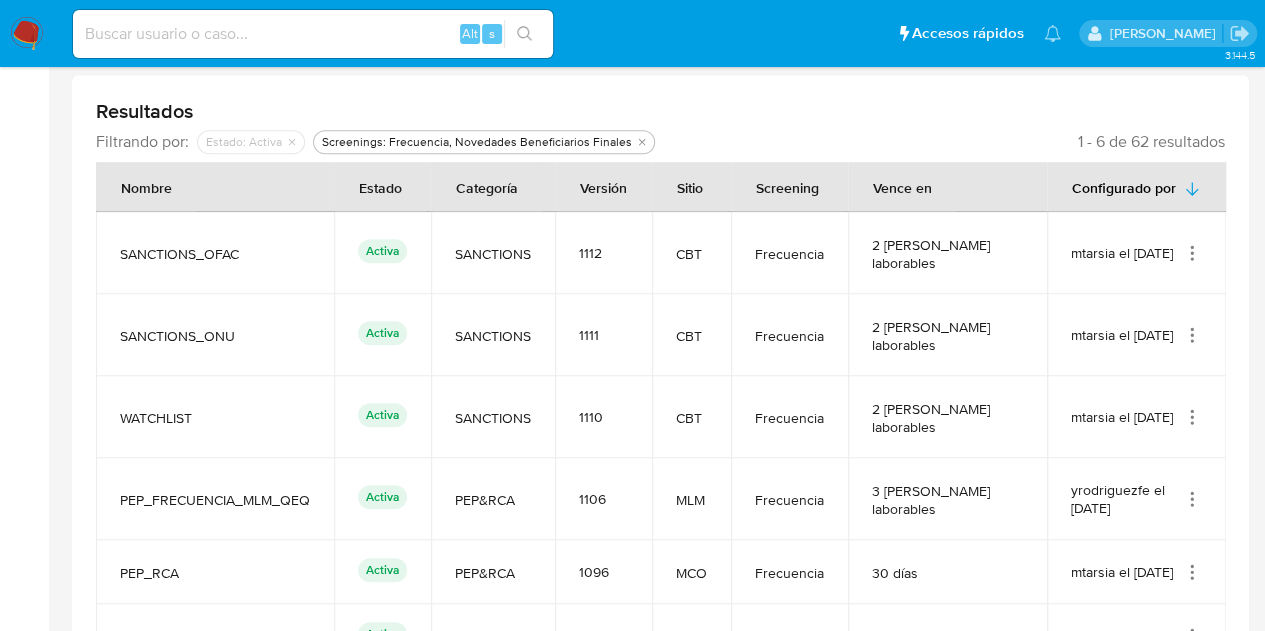 scroll, scrollTop: 186, scrollLeft: 0, axis: vertical 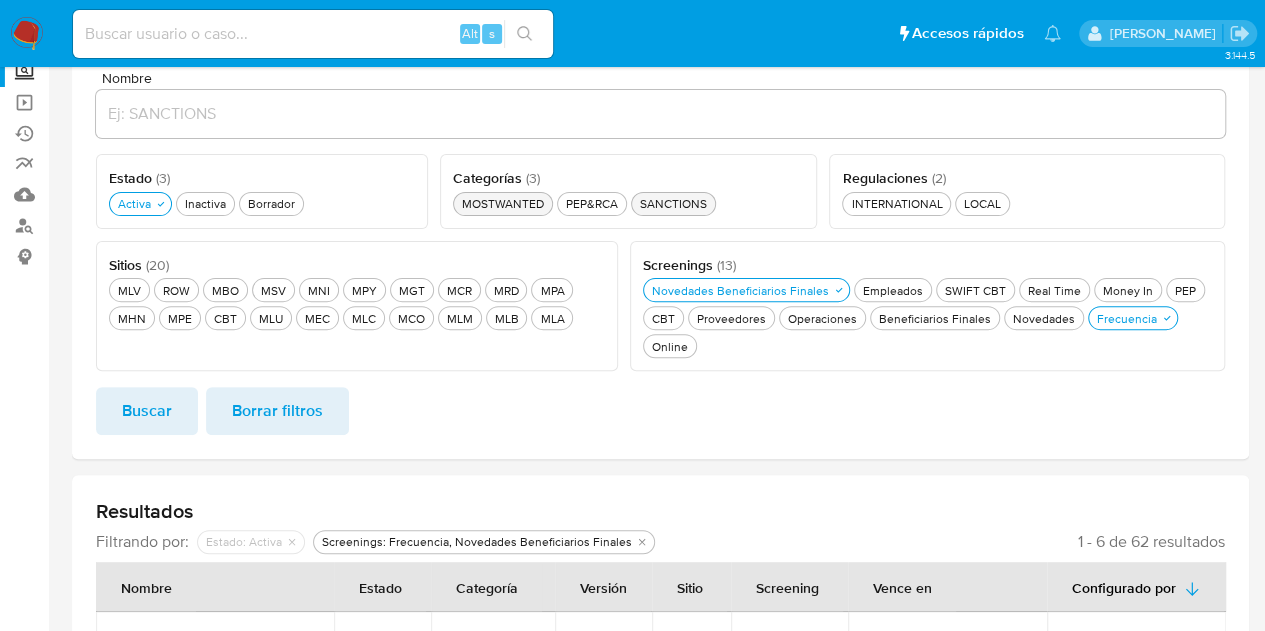 click on "SANCTIONS SANCTIONS" at bounding box center (673, 203) 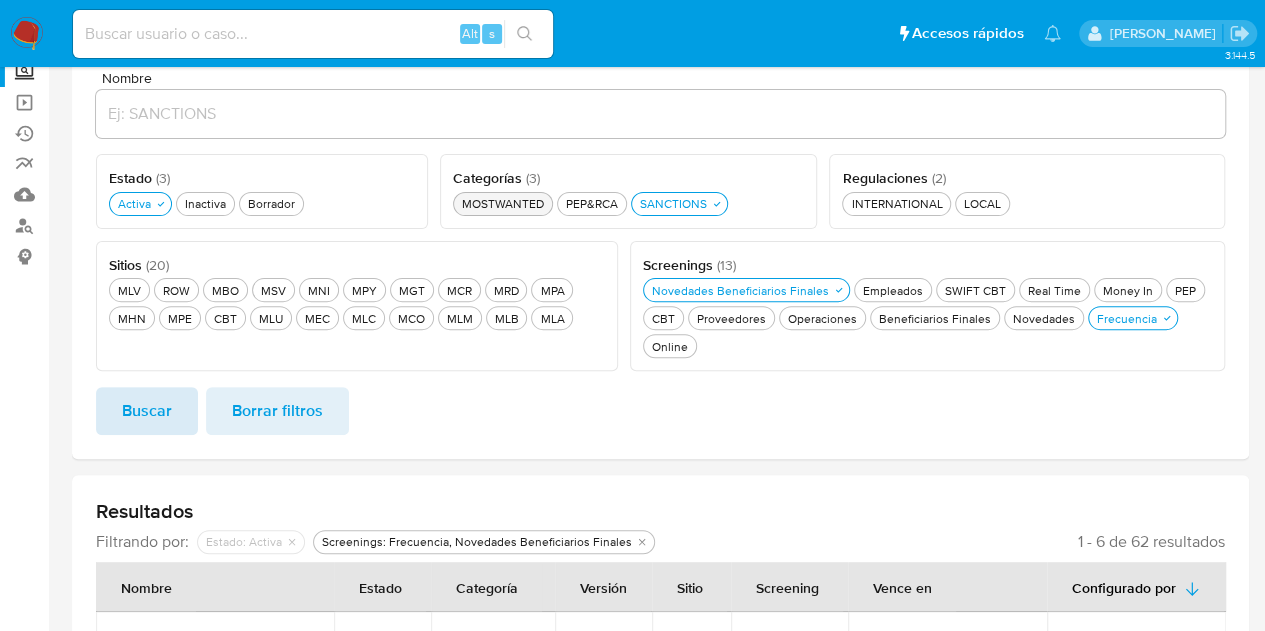 click on "Buscar" at bounding box center [147, 411] 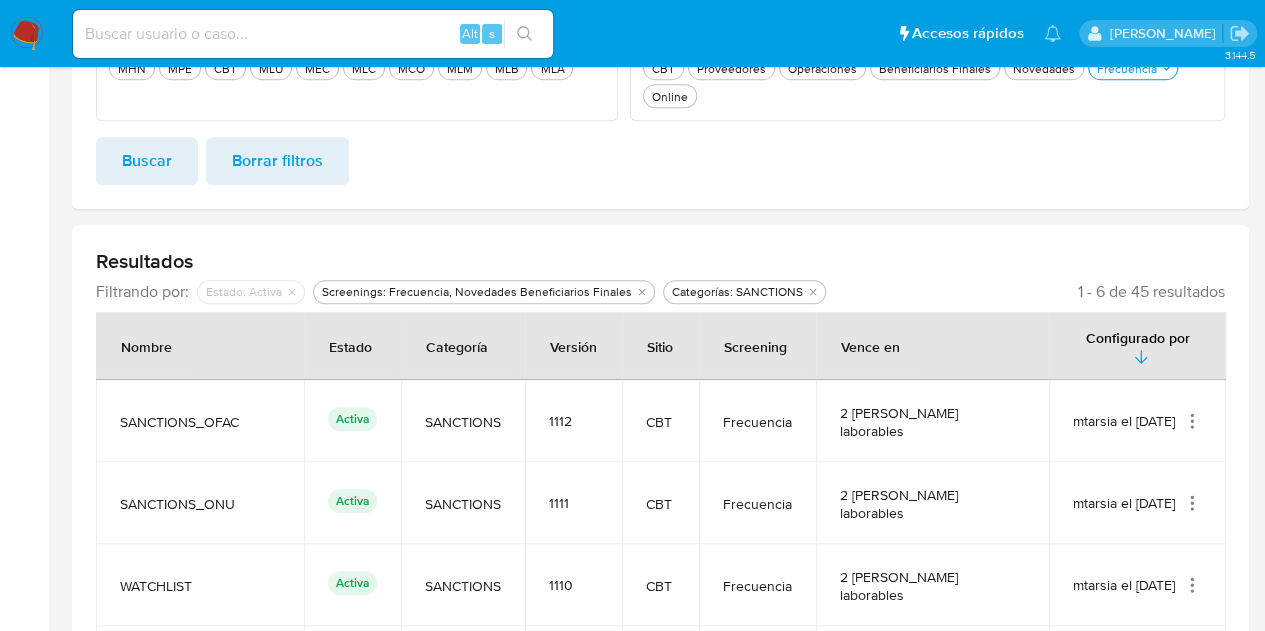 scroll, scrollTop: 286, scrollLeft: 0, axis: vertical 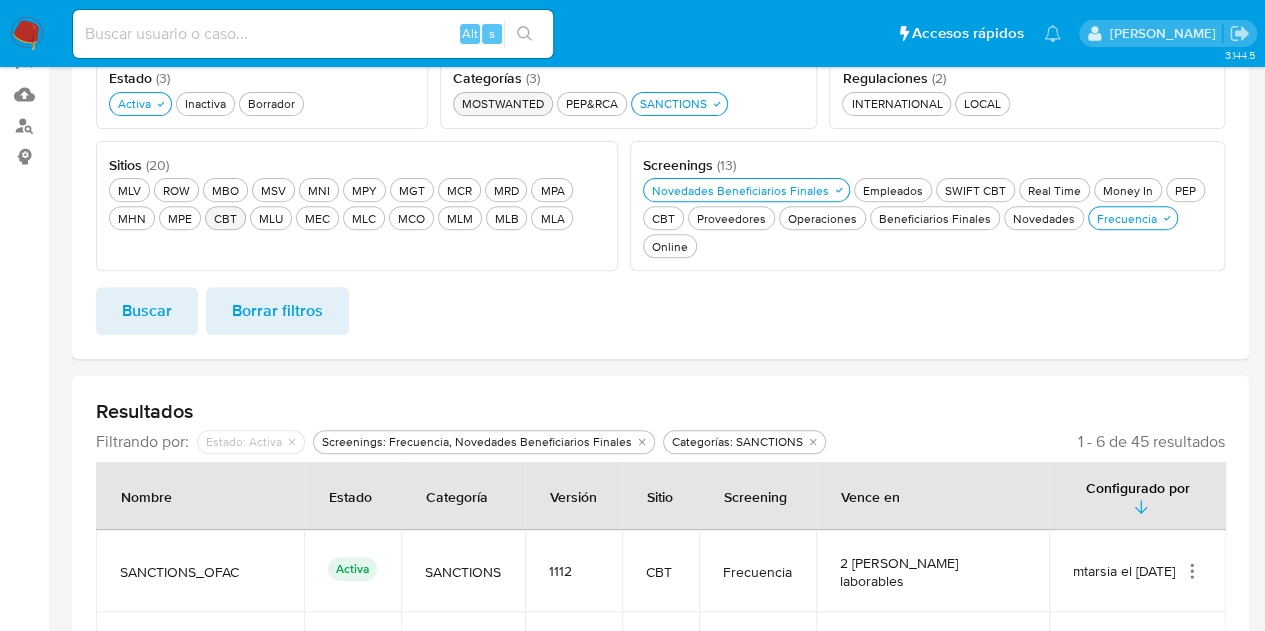 click on "CBT CBT" at bounding box center [225, 218] 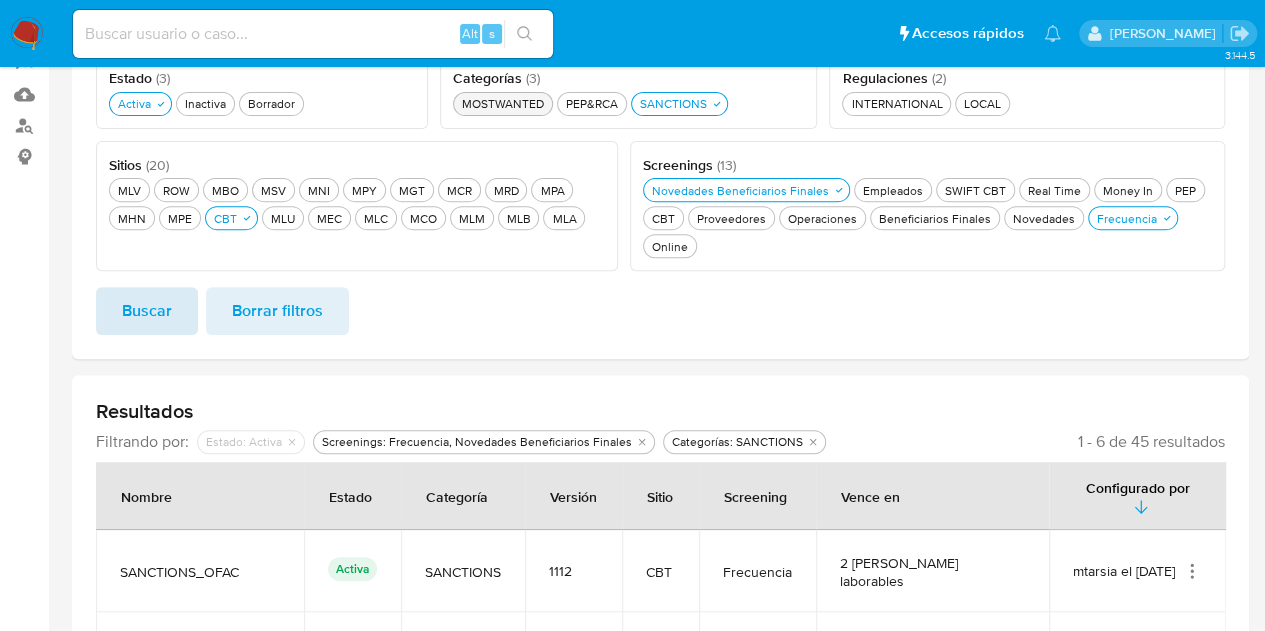 click on "Buscar" at bounding box center [147, 311] 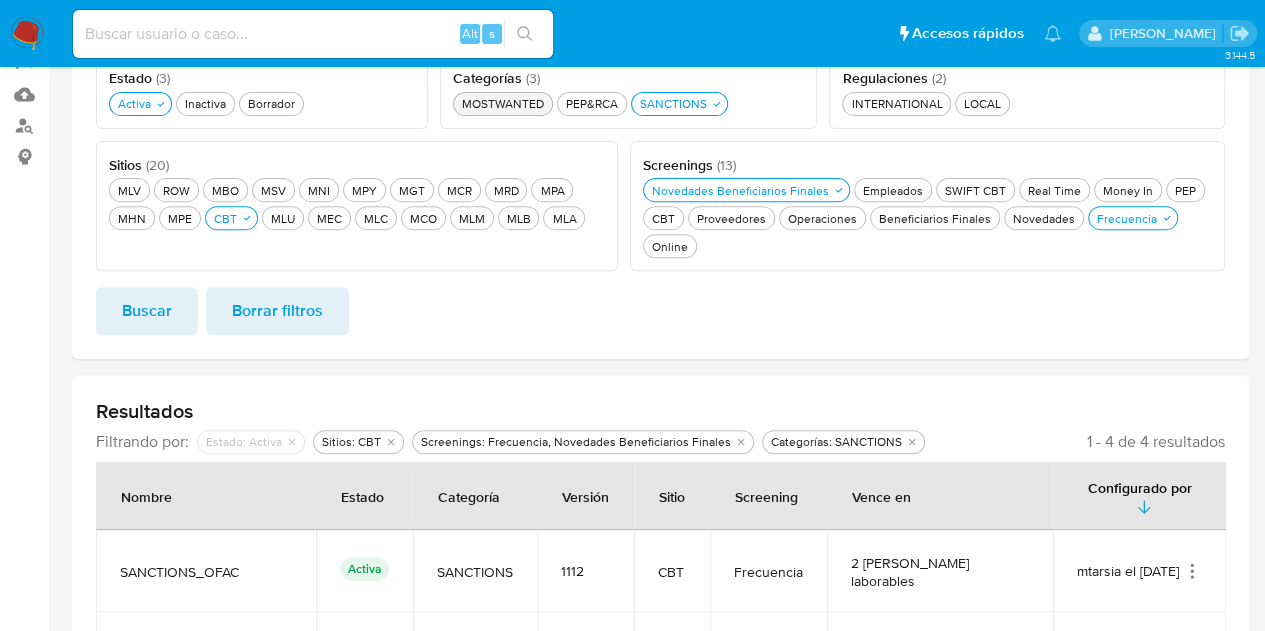 drag, startPoint x: 1125, startPoint y: 222, endPoint x: 482, endPoint y: 310, distance: 648.99384 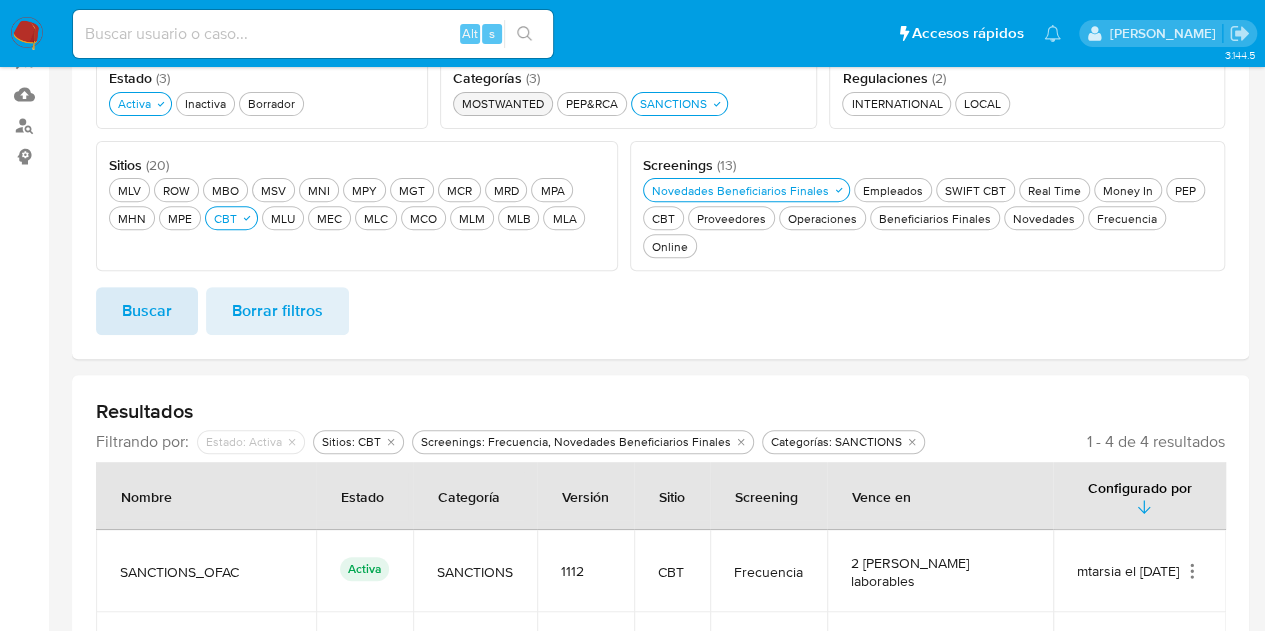 click on "Buscar" at bounding box center (147, 311) 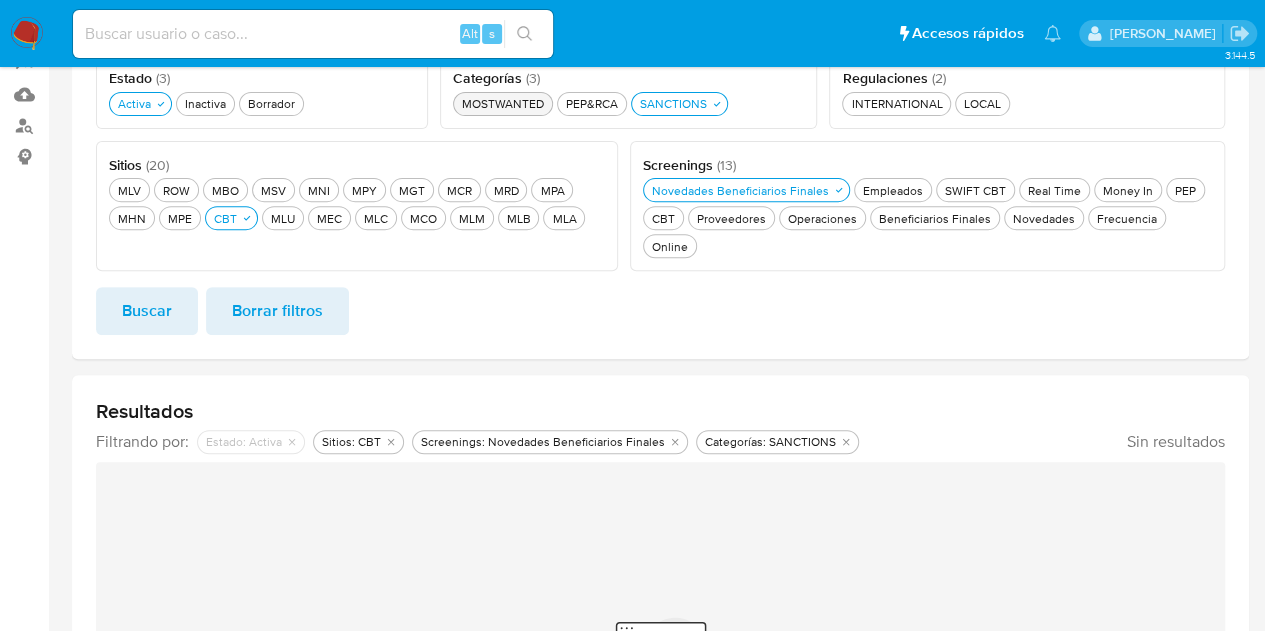 scroll, scrollTop: 86, scrollLeft: 0, axis: vertical 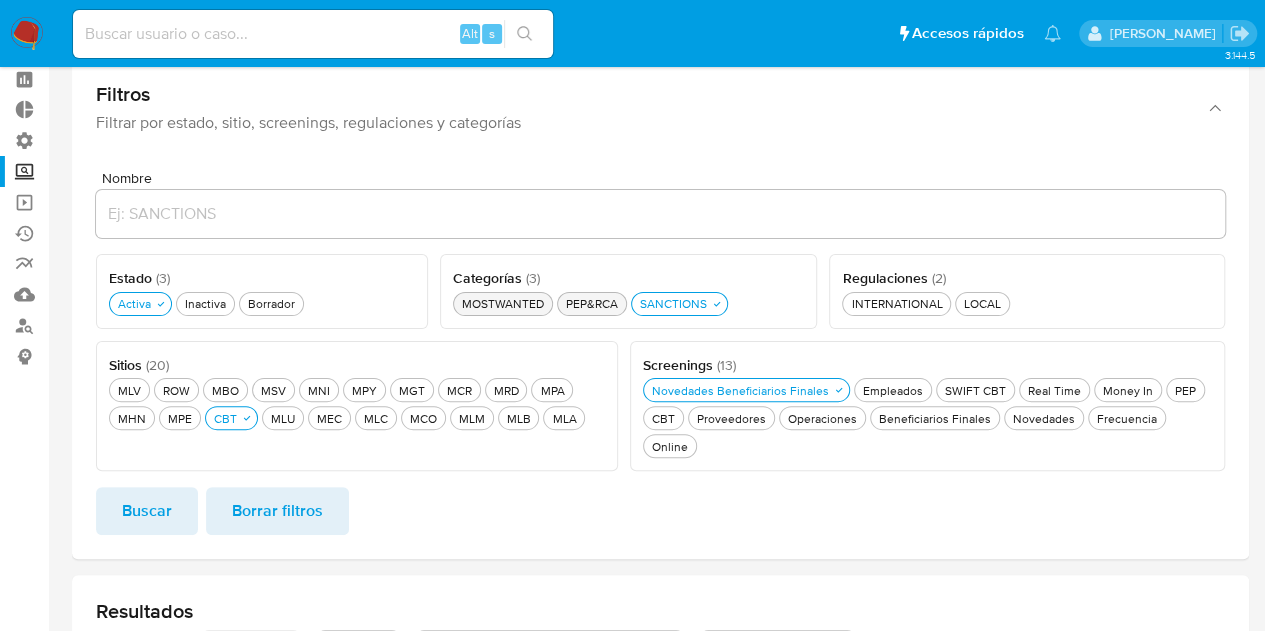 click on "PEP&RCA PEP&RCA" at bounding box center (592, 303) 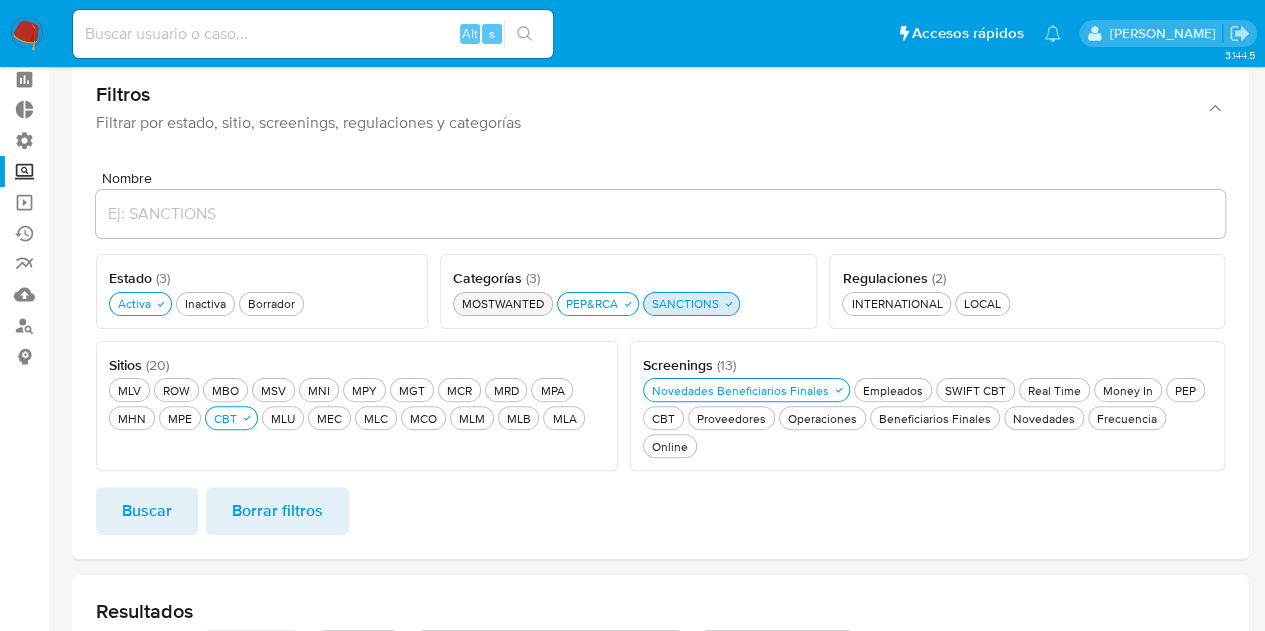 click on "SANCTIONS SANCTIONS" at bounding box center [685, 303] 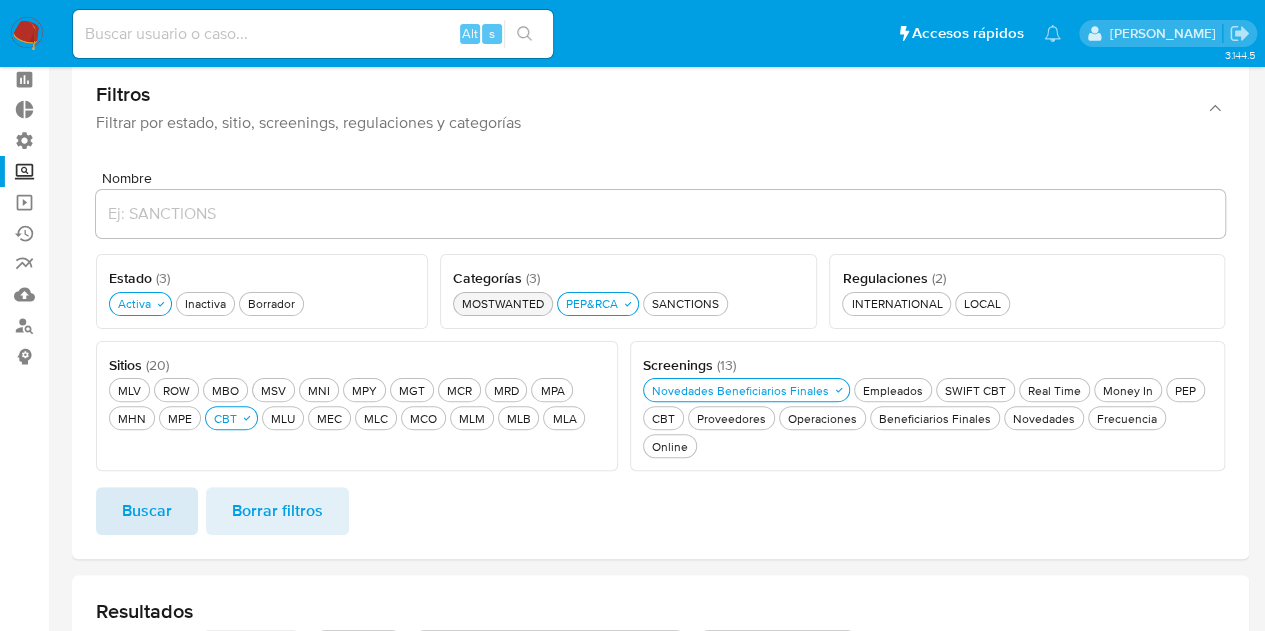 click on "Buscar" at bounding box center (147, 511) 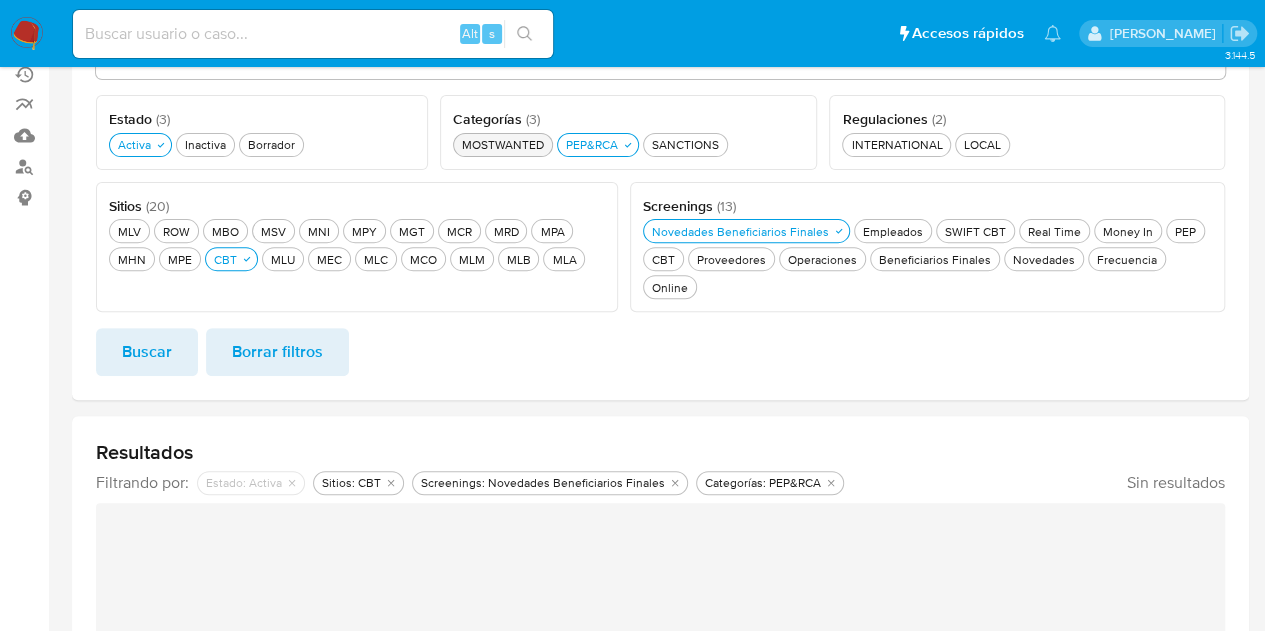 scroll, scrollTop: 186, scrollLeft: 0, axis: vertical 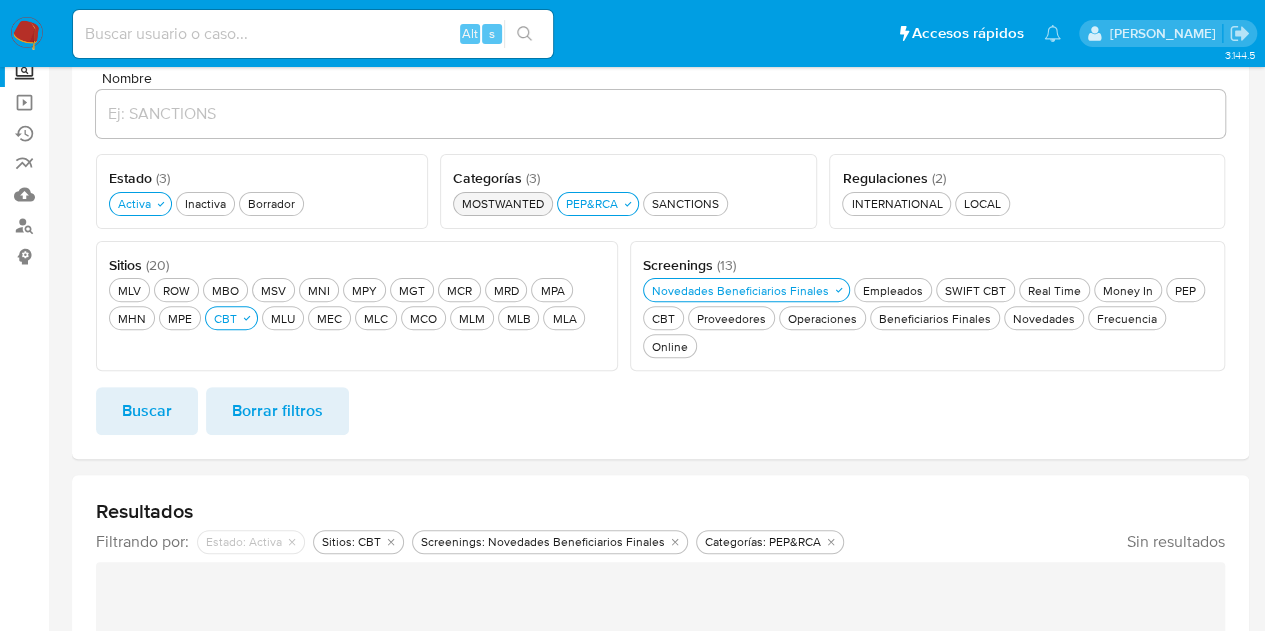 click on "MOSTWANTED MOSTWANTED" at bounding box center (503, 203) 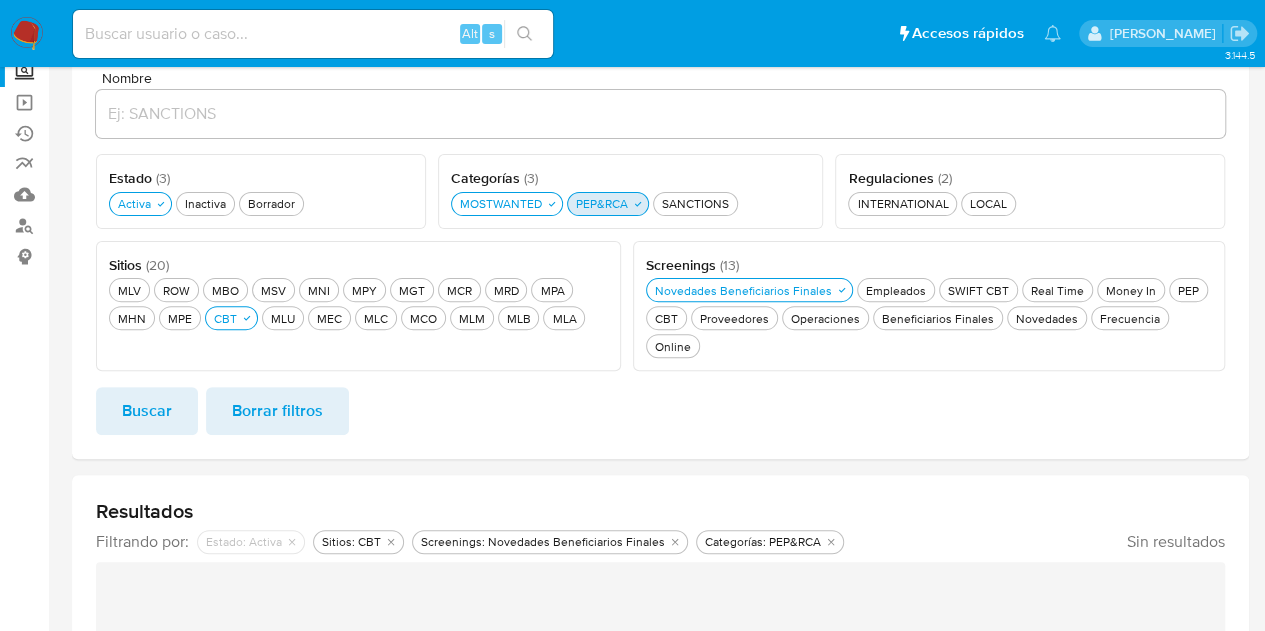 click on "PEP&RCA PEP&RCA" at bounding box center [602, 203] 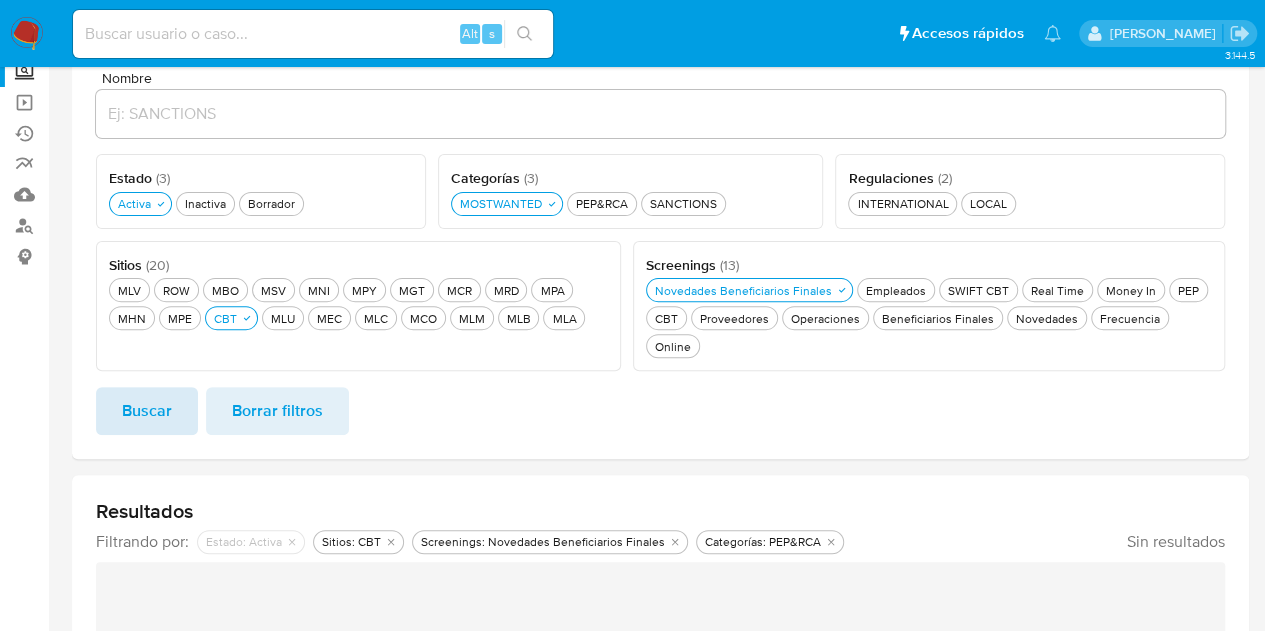 click on "Buscar" at bounding box center [147, 411] 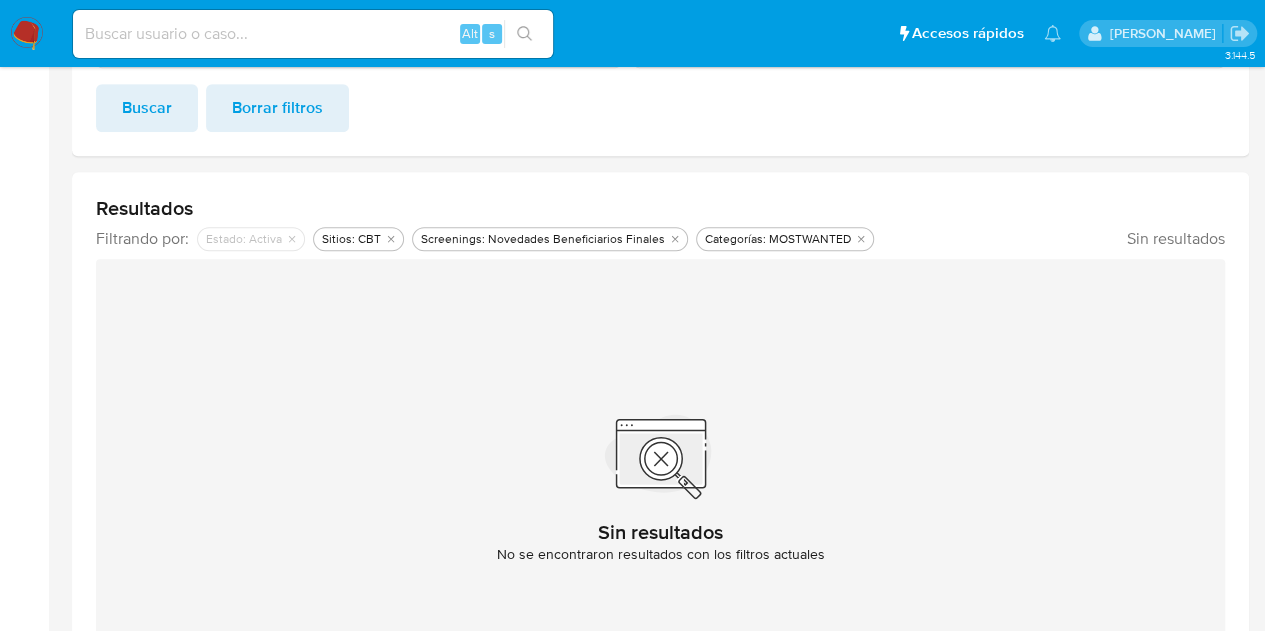 scroll, scrollTop: 458, scrollLeft: 0, axis: vertical 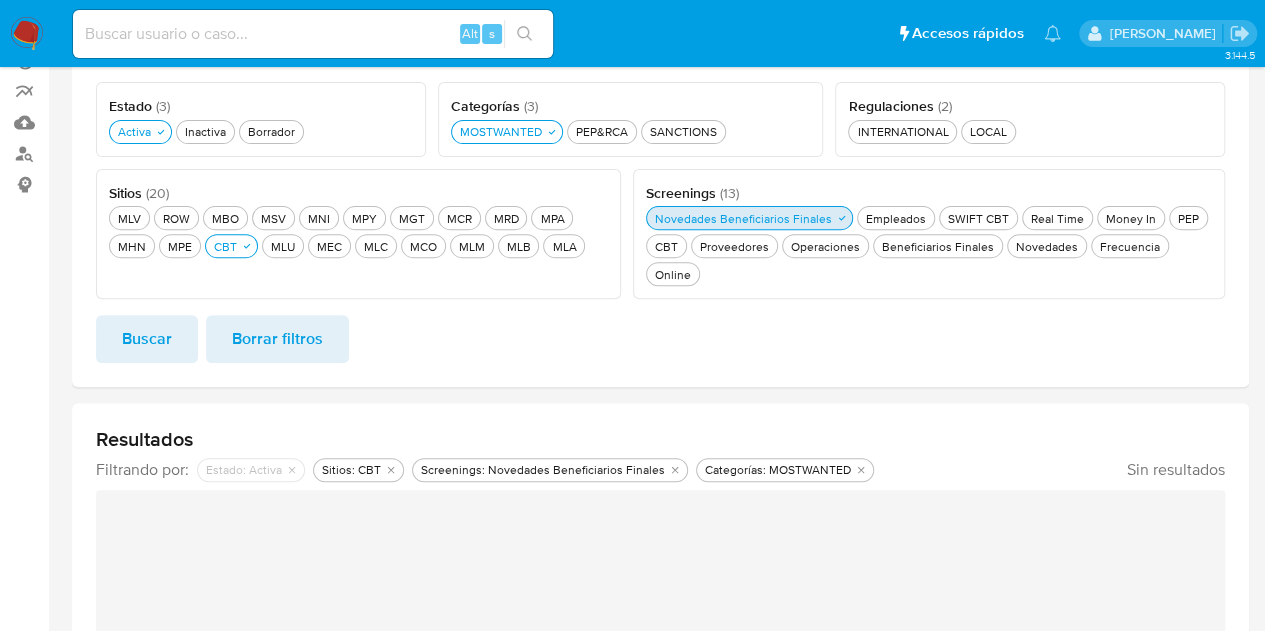 click 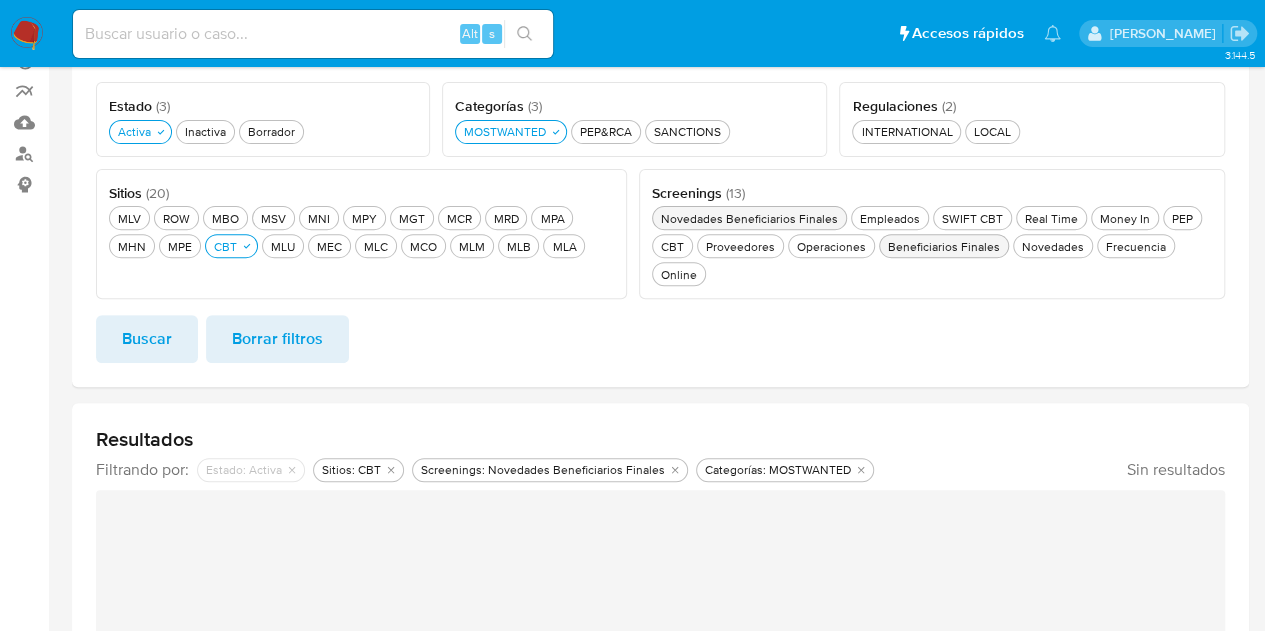 click on "Beneficiarios Finales Beneficiarios Finales" at bounding box center (944, 246) 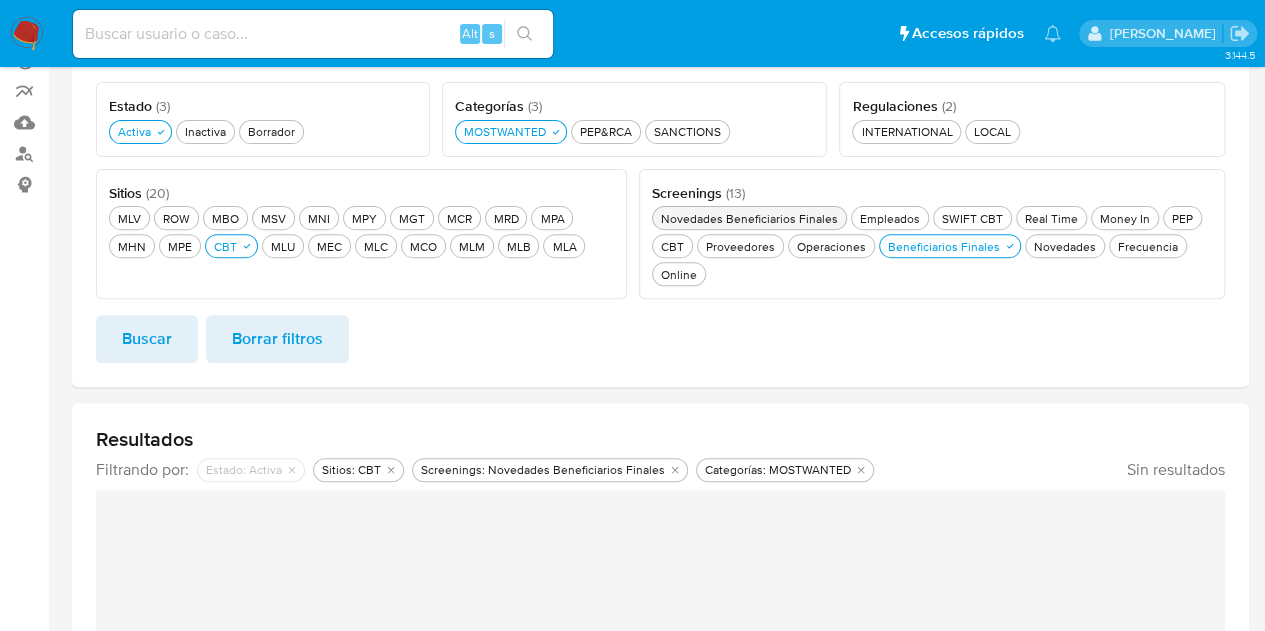 click on "Buscar" at bounding box center (147, 339) 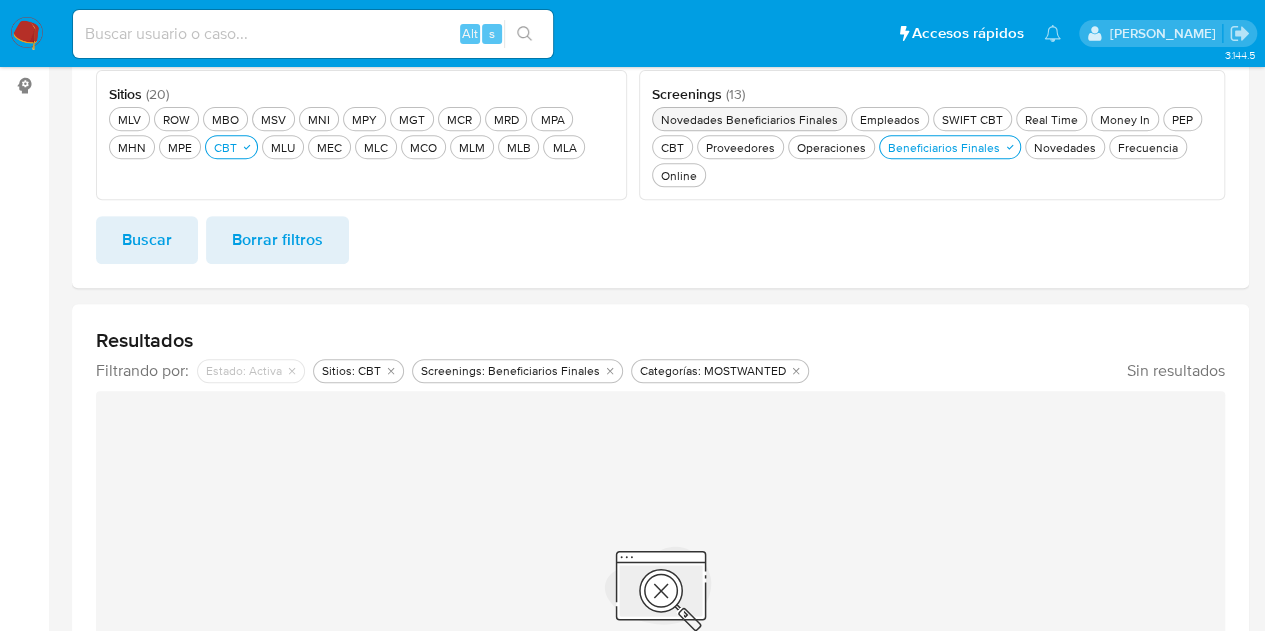 scroll, scrollTop: 258, scrollLeft: 0, axis: vertical 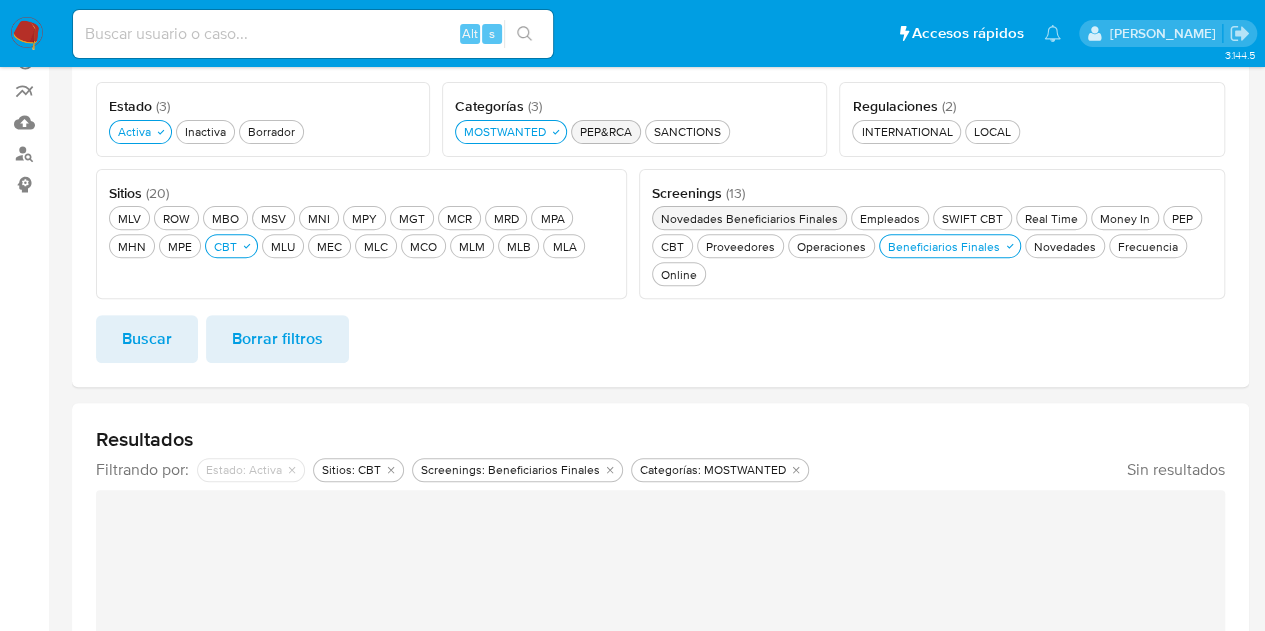 click on "MOSTWANTED MOSTWANTED PEP&RCA PEP&RCA SANCTIONS SANCTIONS" at bounding box center (634, 130) 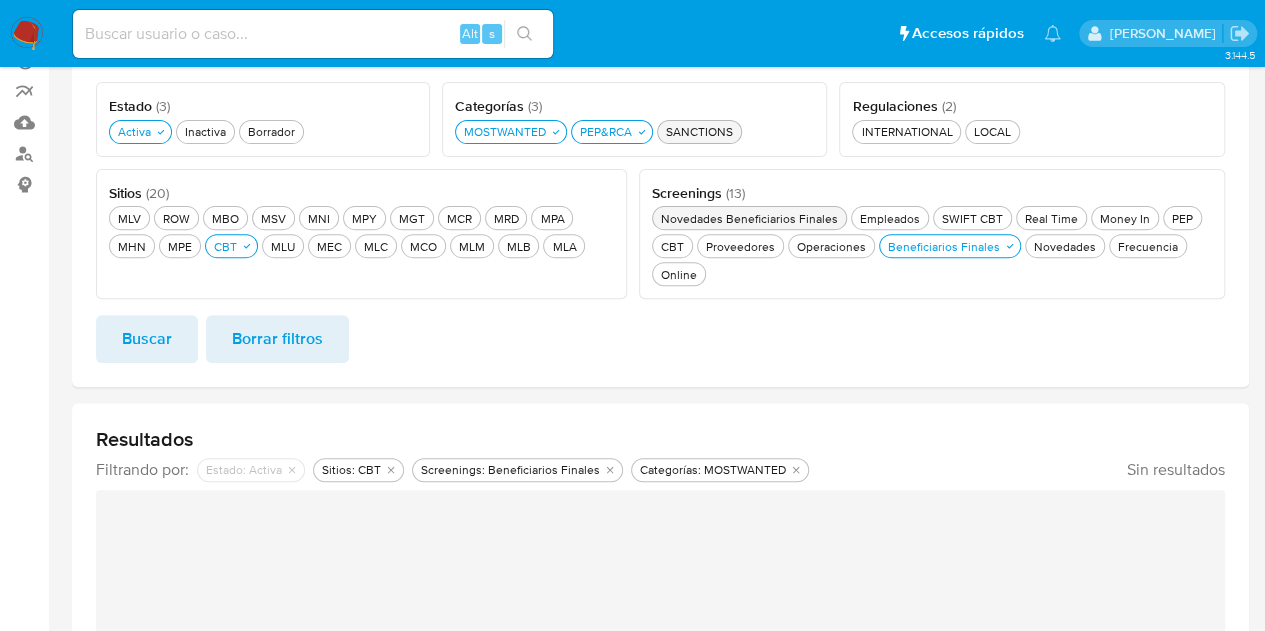 click on "SANCTIONS SANCTIONS" at bounding box center (699, 131) 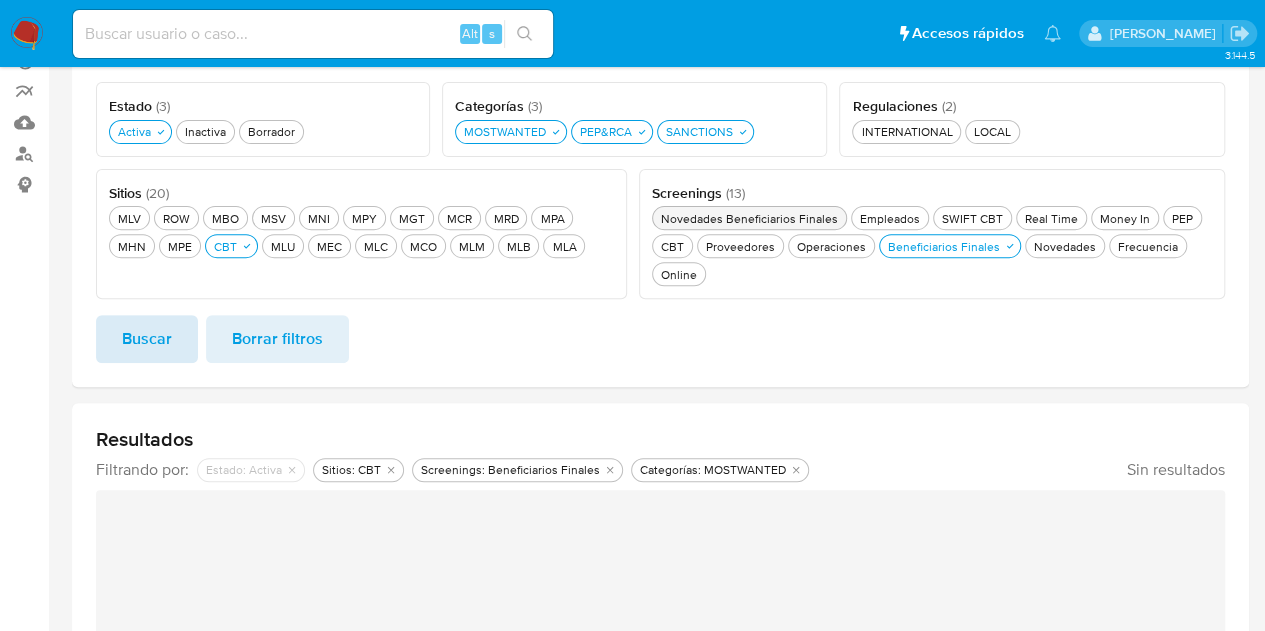 click on "Buscar" at bounding box center [147, 339] 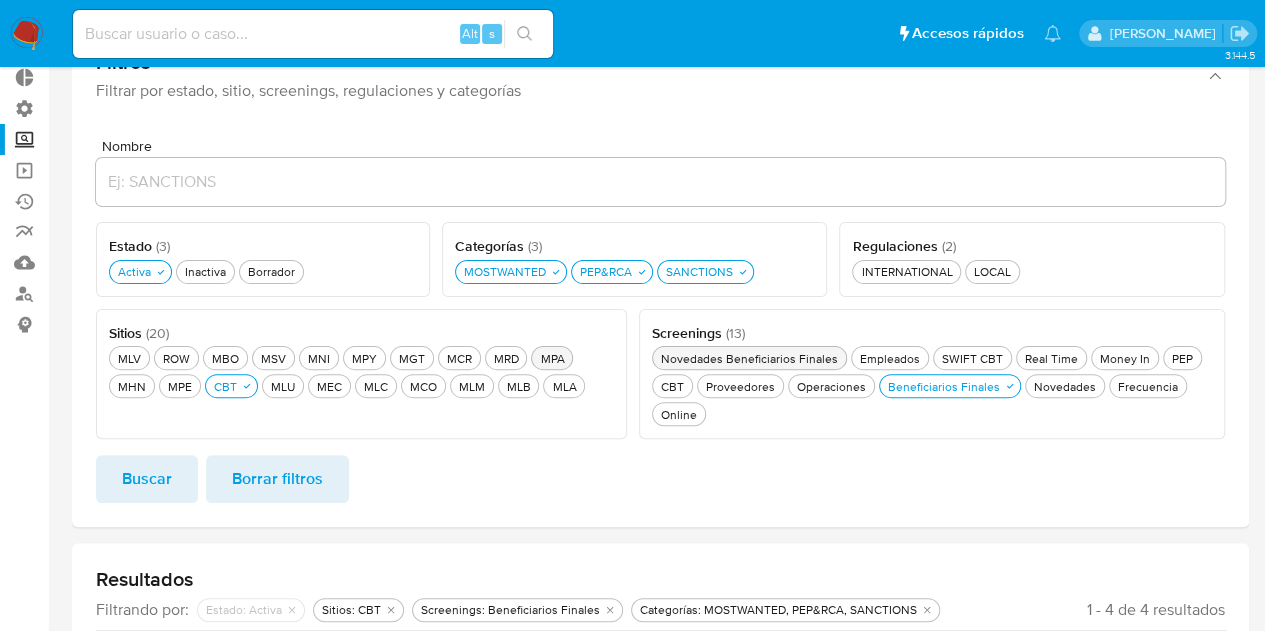 scroll, scrollTop: 200, scrollLeft: 0, axis: vertical 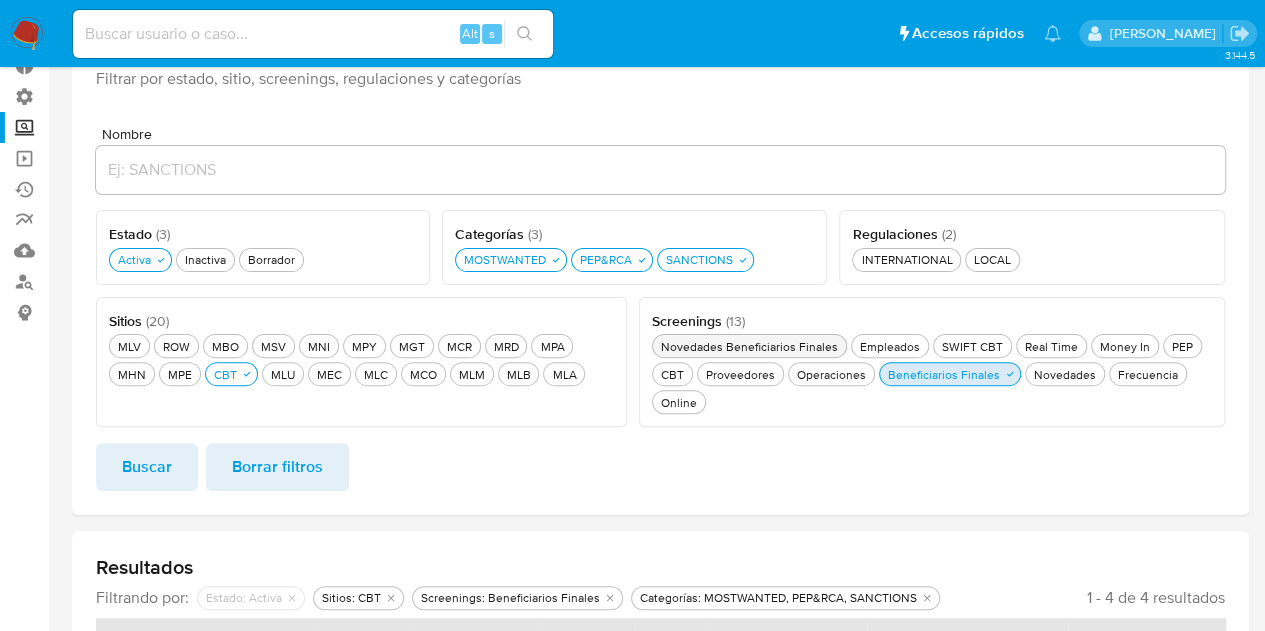 click on "Beneficiarios Finales Beneficiarios Finales" at bounding box center (944, 374) 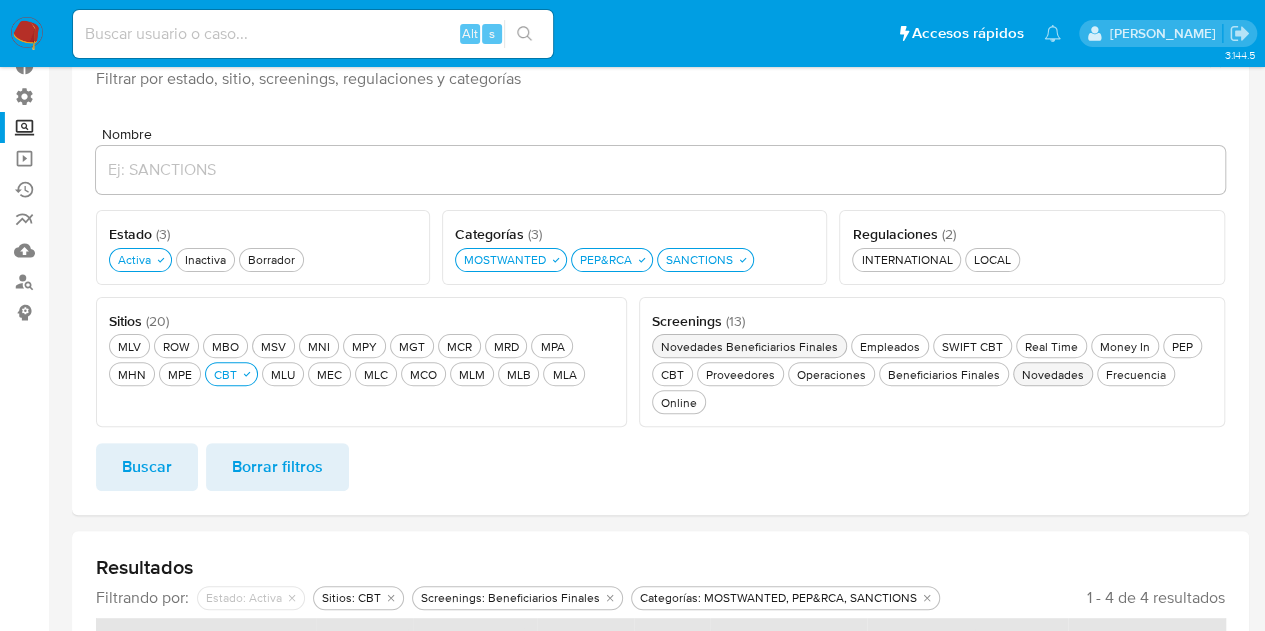 click on "Novedades Novedades" at bounding box center (1053, 374) 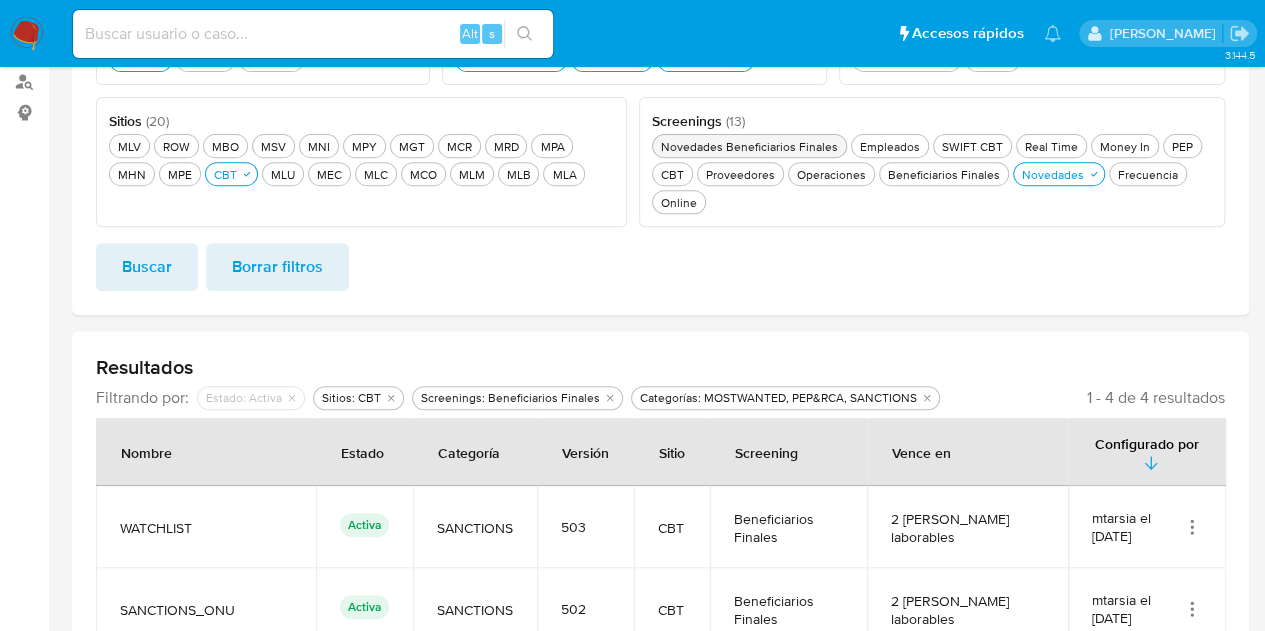 click on "Buscar" at bounding box center (147, 267) 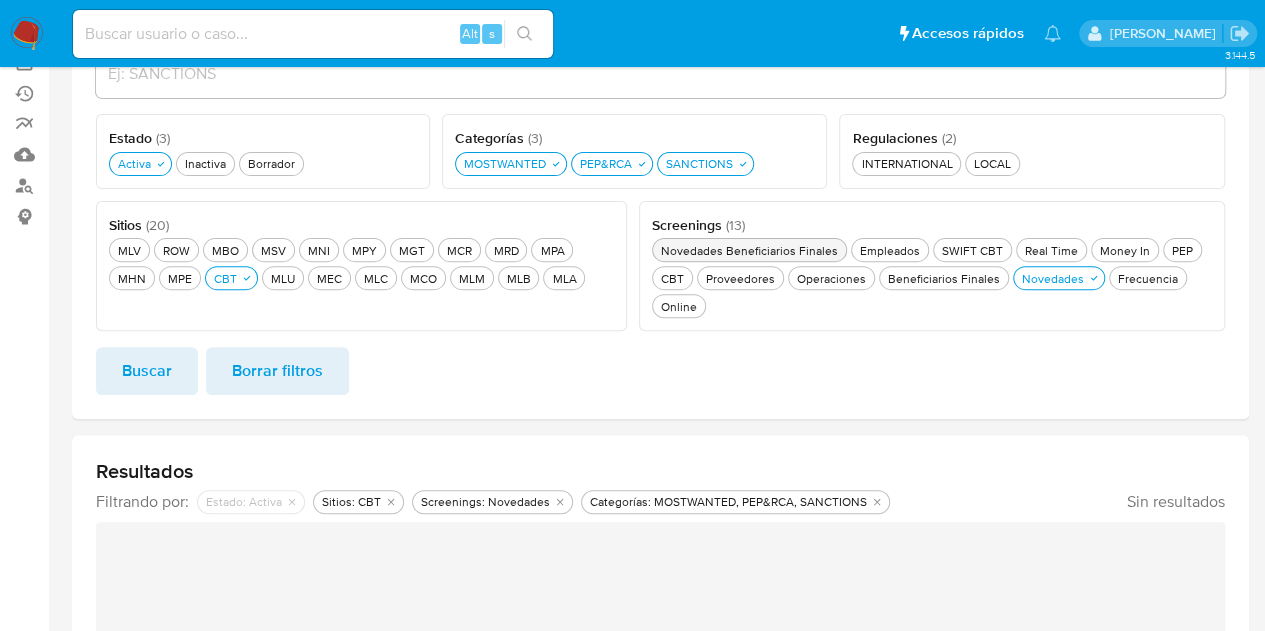 scroll, scrollTop: 286, scrollLeft: 0, axis: vertical 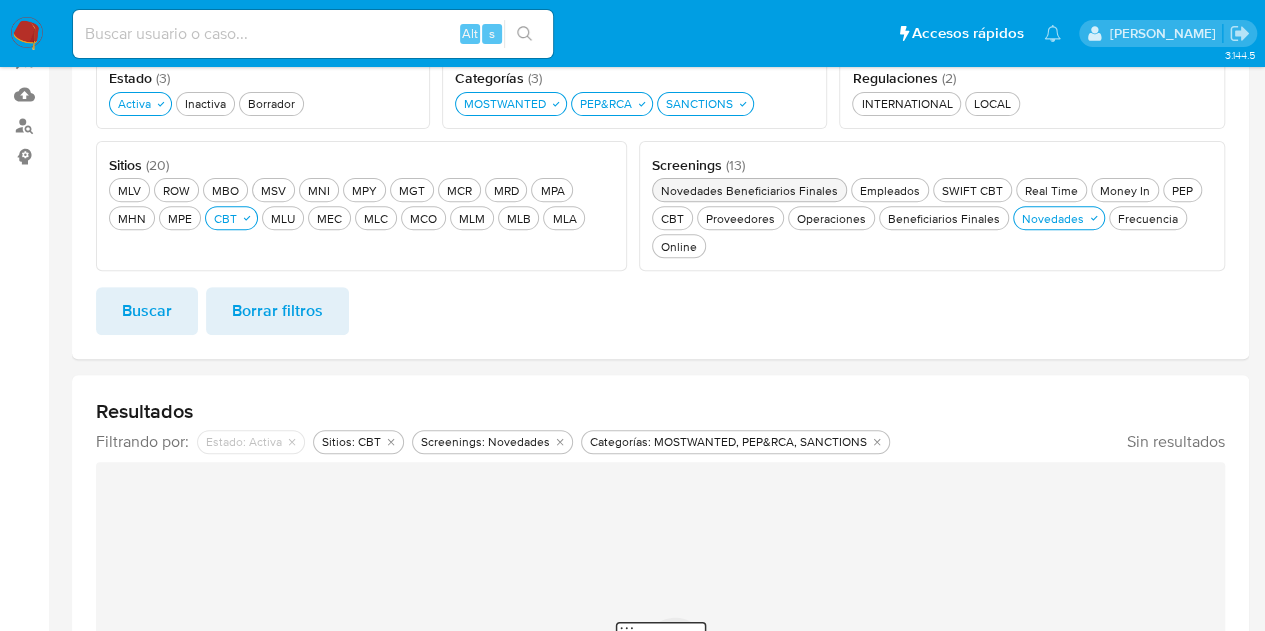 click on "Buscar" at bounding box center [147, 311] 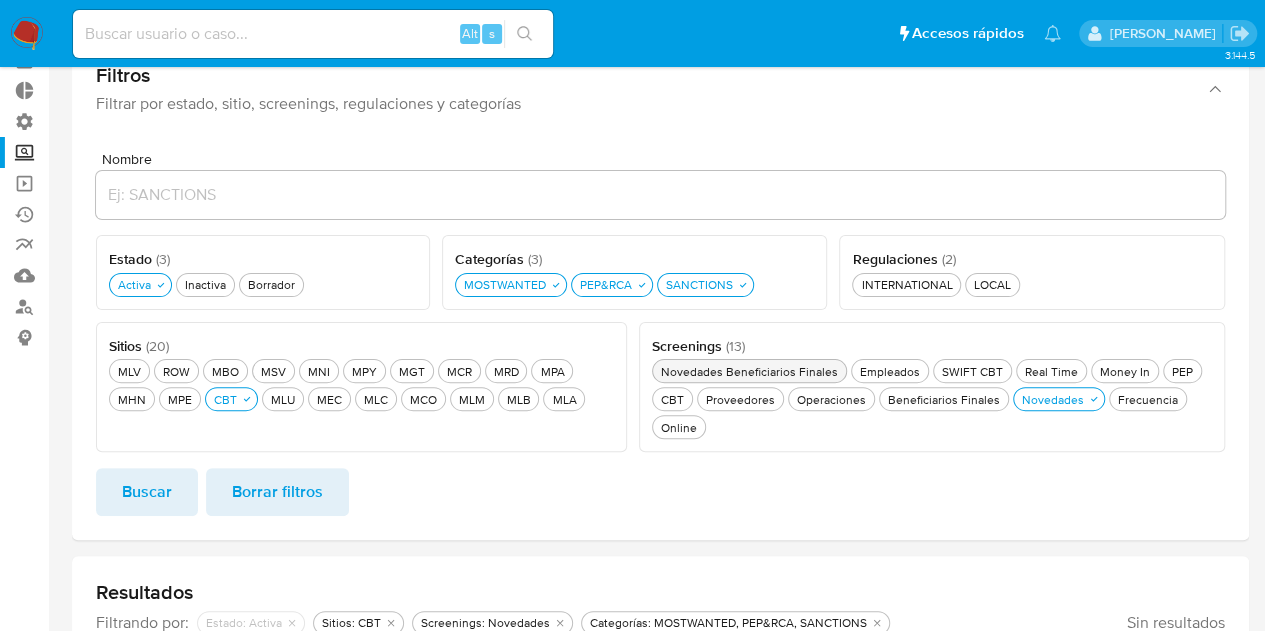 scroll, scrollTop: 86, scrollLeft: 0, axis: vertical 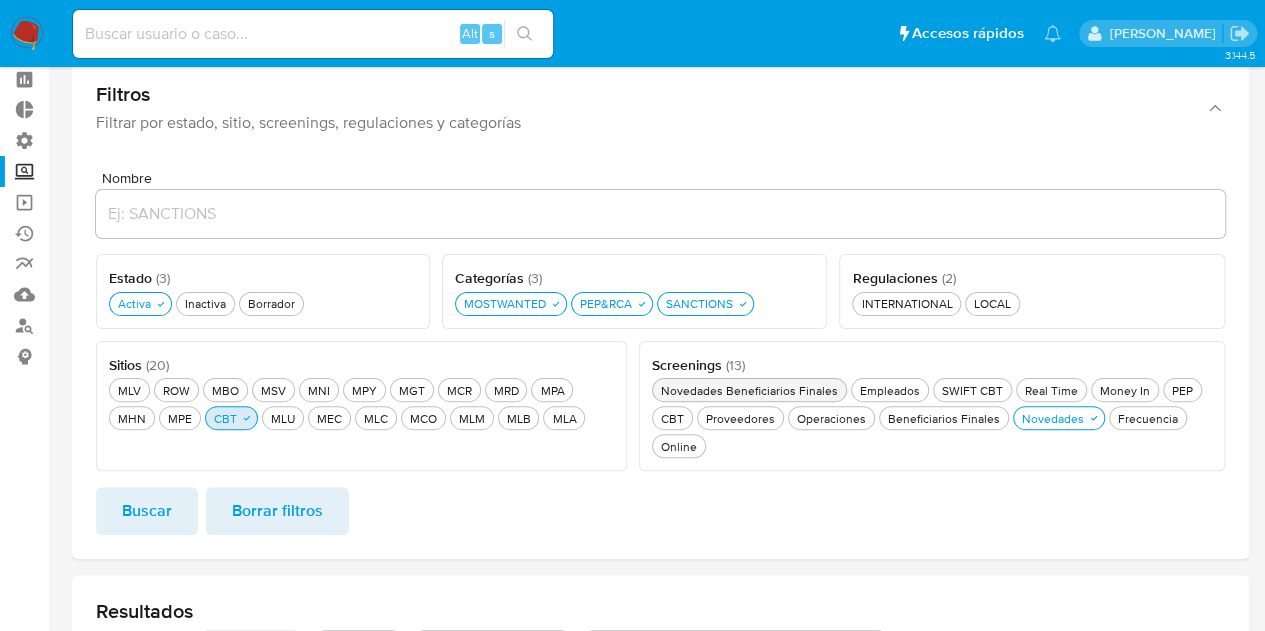 click on "CBT CBT" at bounding box center [225, 418] 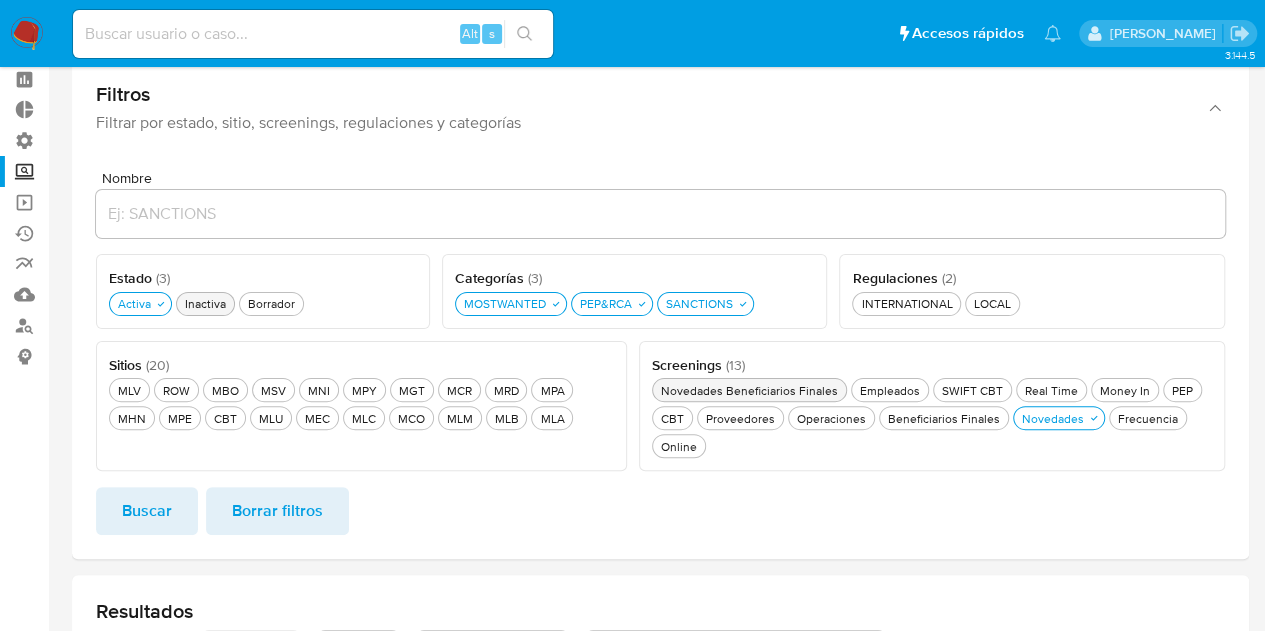 drag, startPoint x: 148, startPoint y: 304, endPoint x: 197, endPoint y: 293, distance: 50.219517 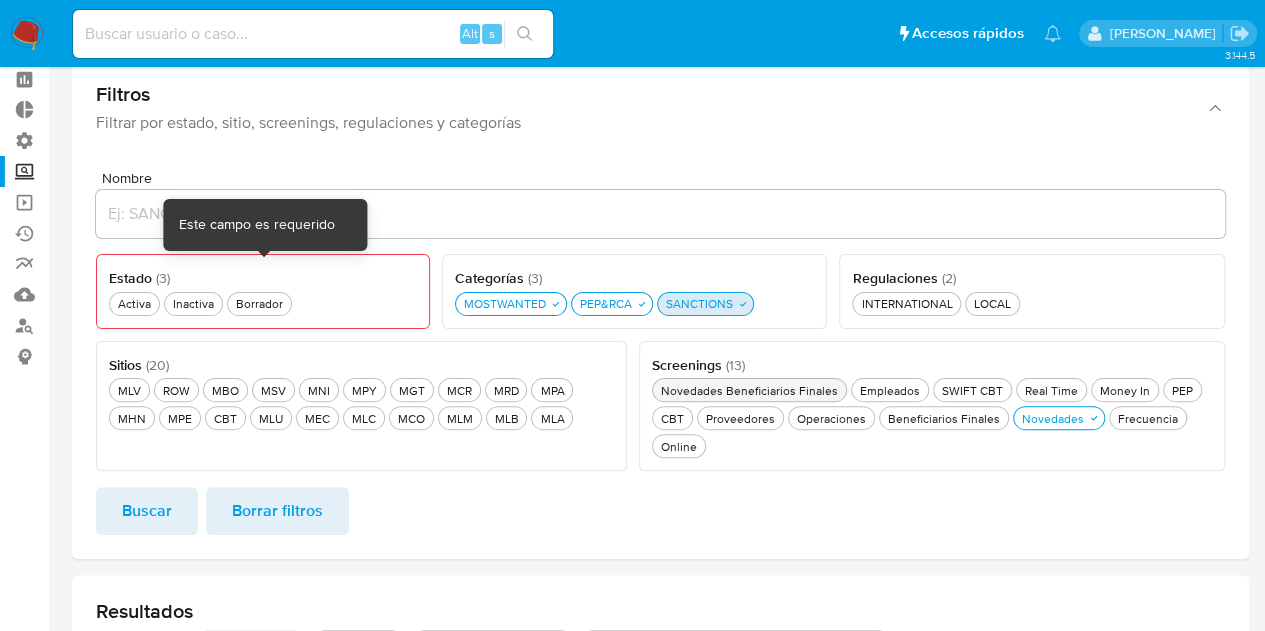 drag, startPoint x: 510, startPoint y: 308, endPoint x: 687, endPoint y: 300, distance: 177.1807 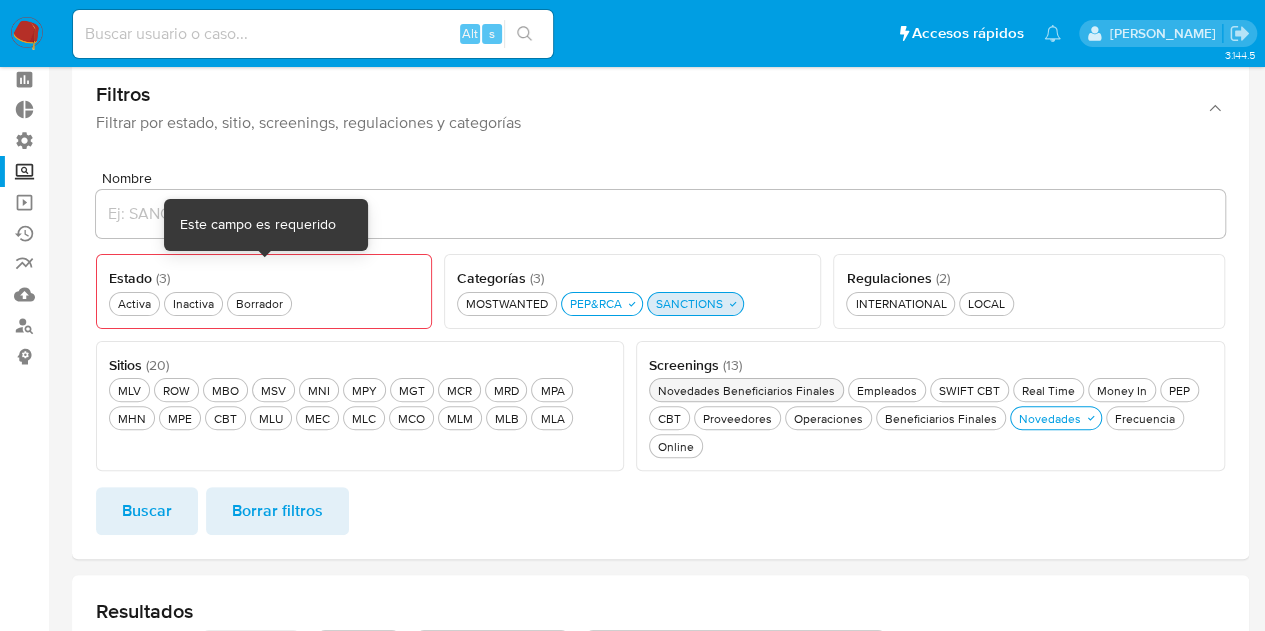 click on "SANCTIONS SANCTIONS" at bounding box center [689, 303] 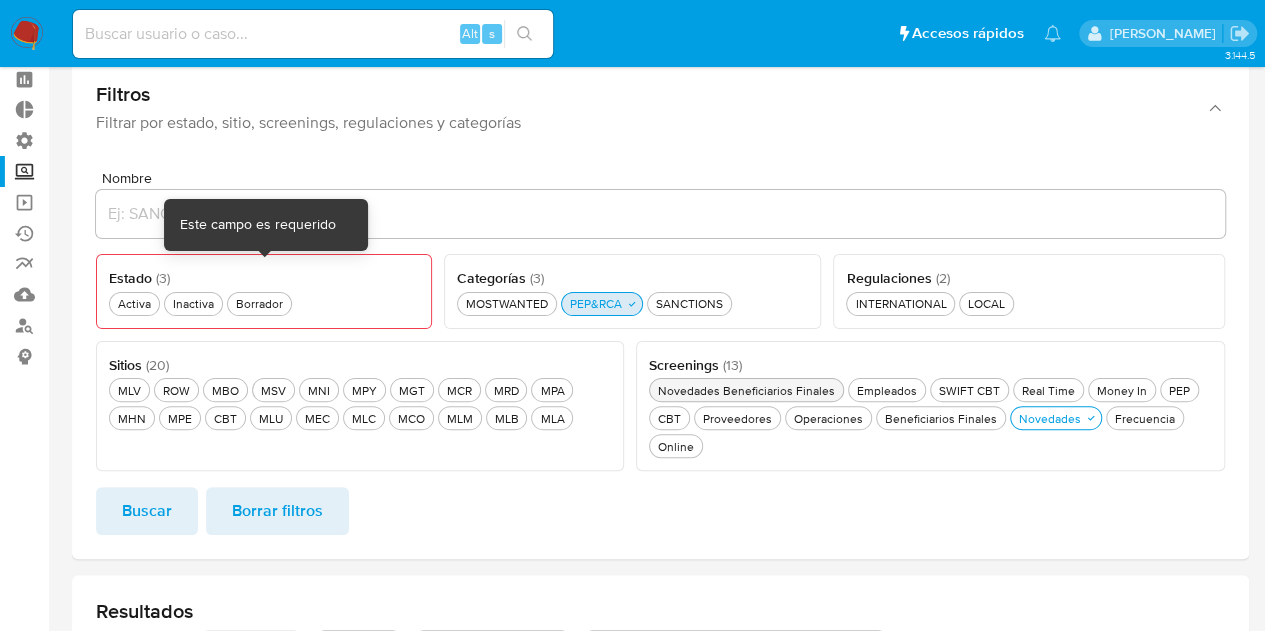 click on "PEP&RCA PEP&RCA" at bounding box center (596, 303) 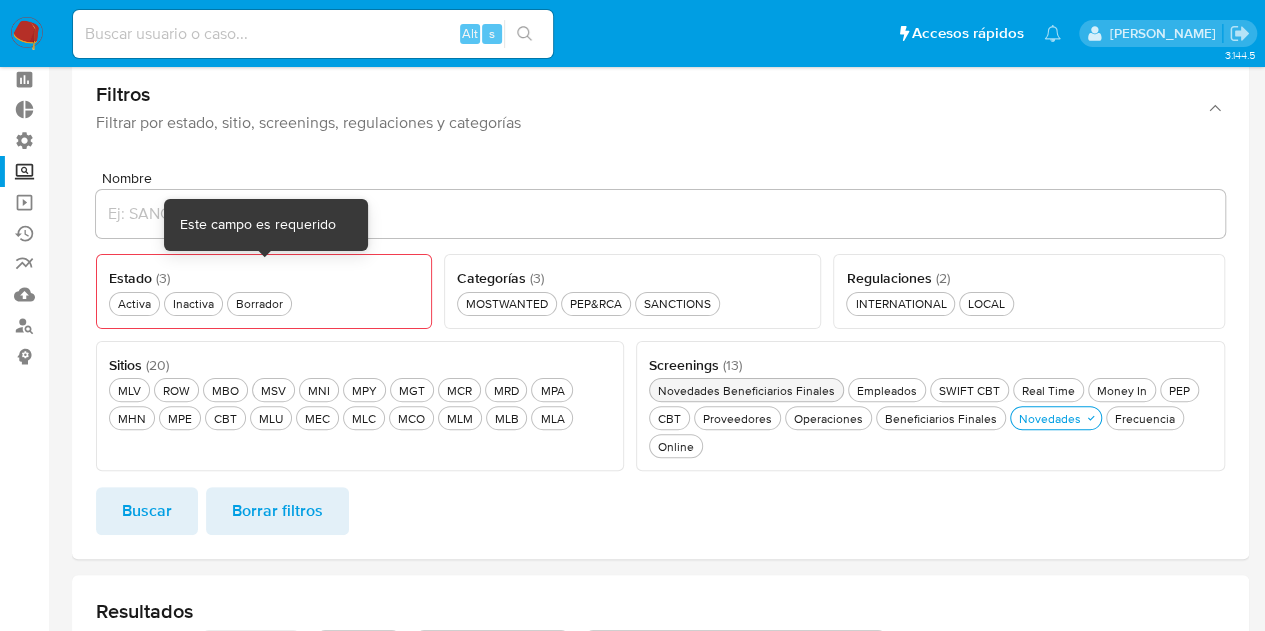 click on "Buscar" at bounding box center (147, 511) 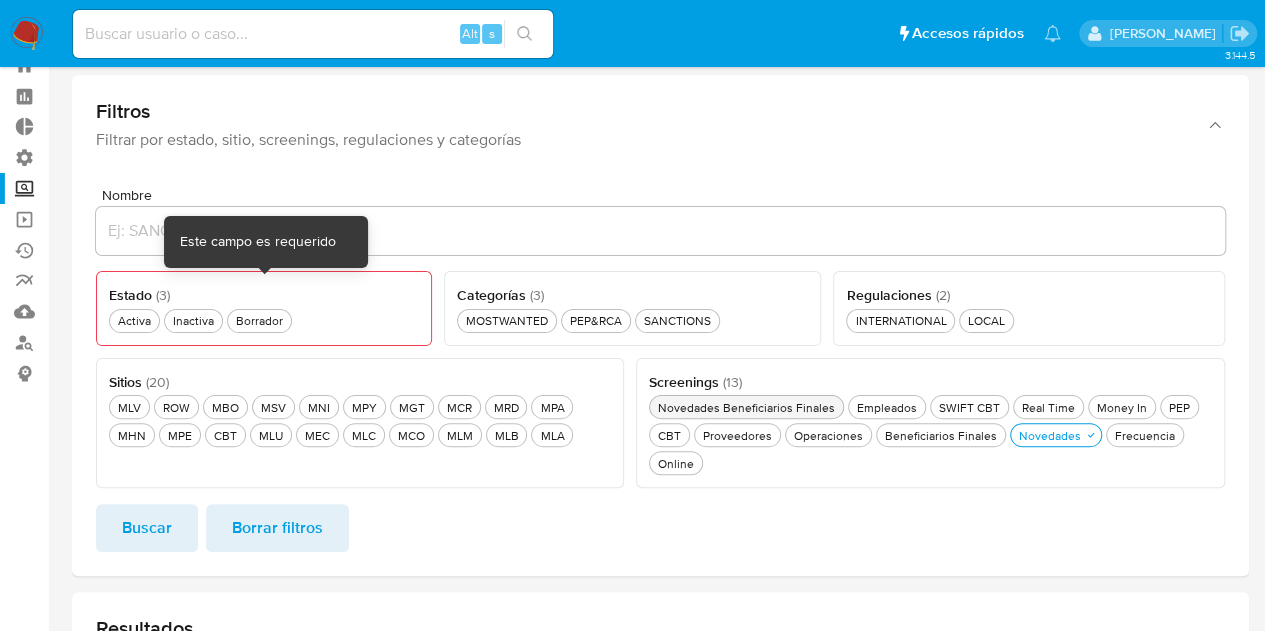 scroll, scrollTop: 0, scrollLeft: 0, axis: both 